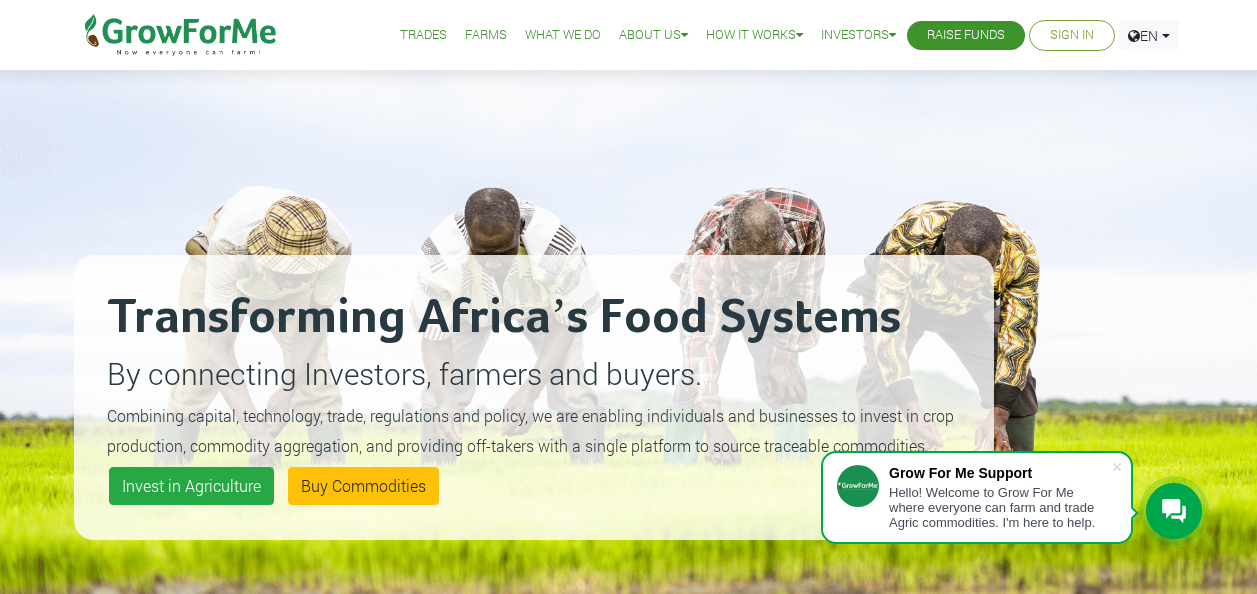 scroll, scrollTop: 226, scrollLeft: 0, axis: vertical 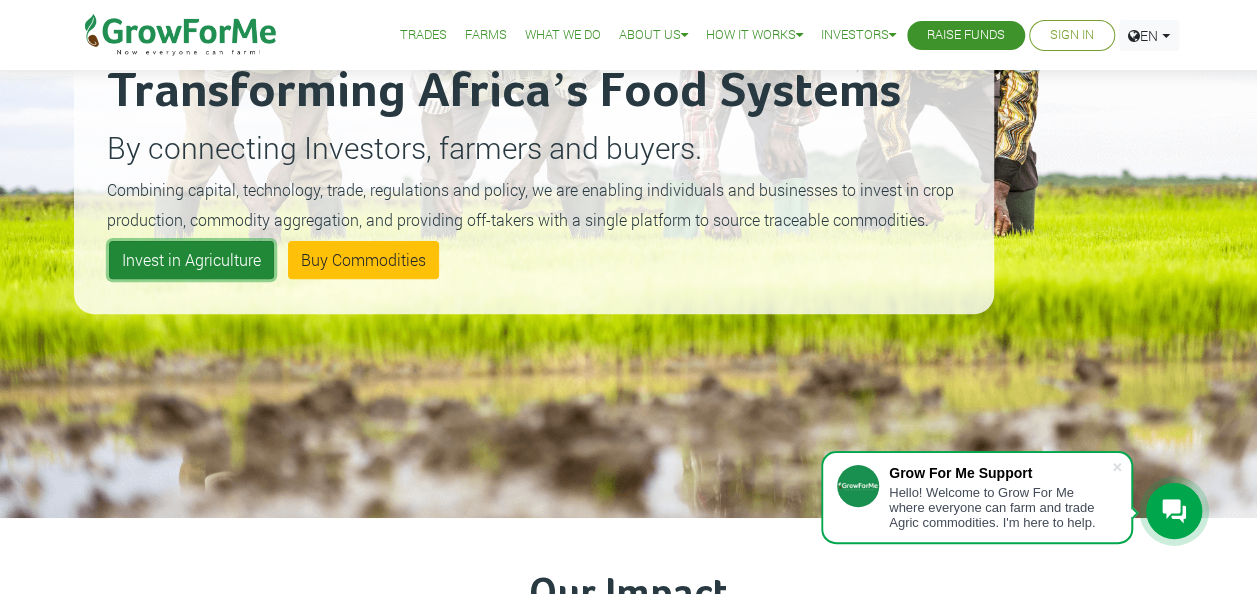 click on "Invest in Agriculture" at bounding box center [191, 260] 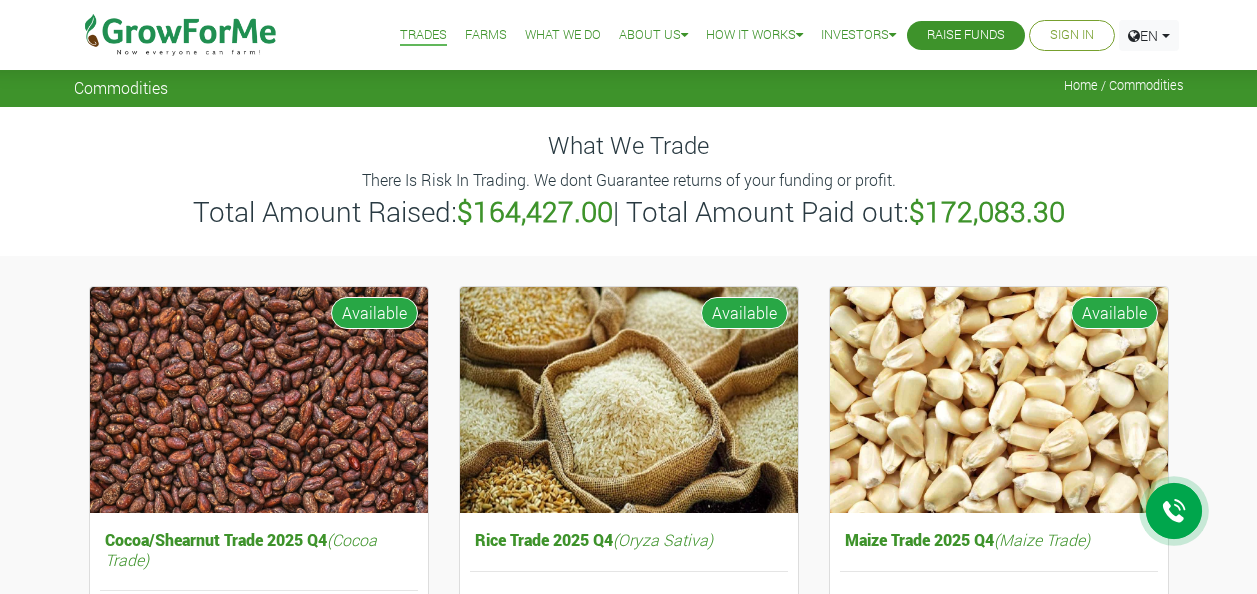 scroll, scrollTop: 0, scrollLeft: 0, axis: both 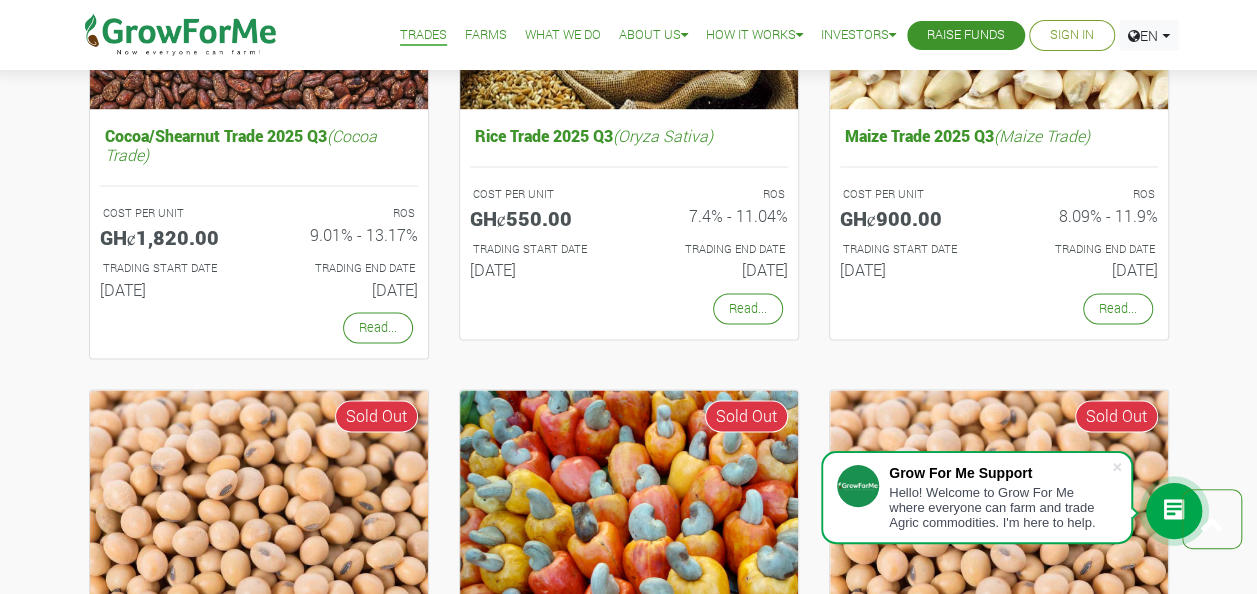 click on "Hello! Welcome to Grow For Me where everyone can farm and trade Agric commodities. I'm here to help." at bounding box center (1000, 507) 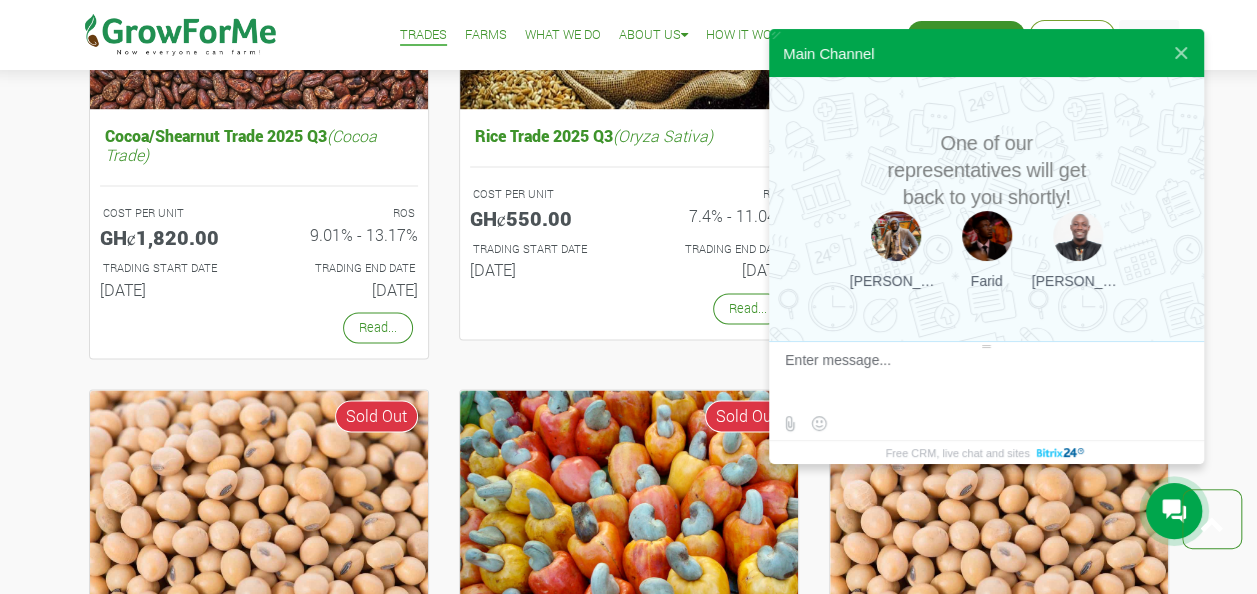 click at bounding box center (984, 379) 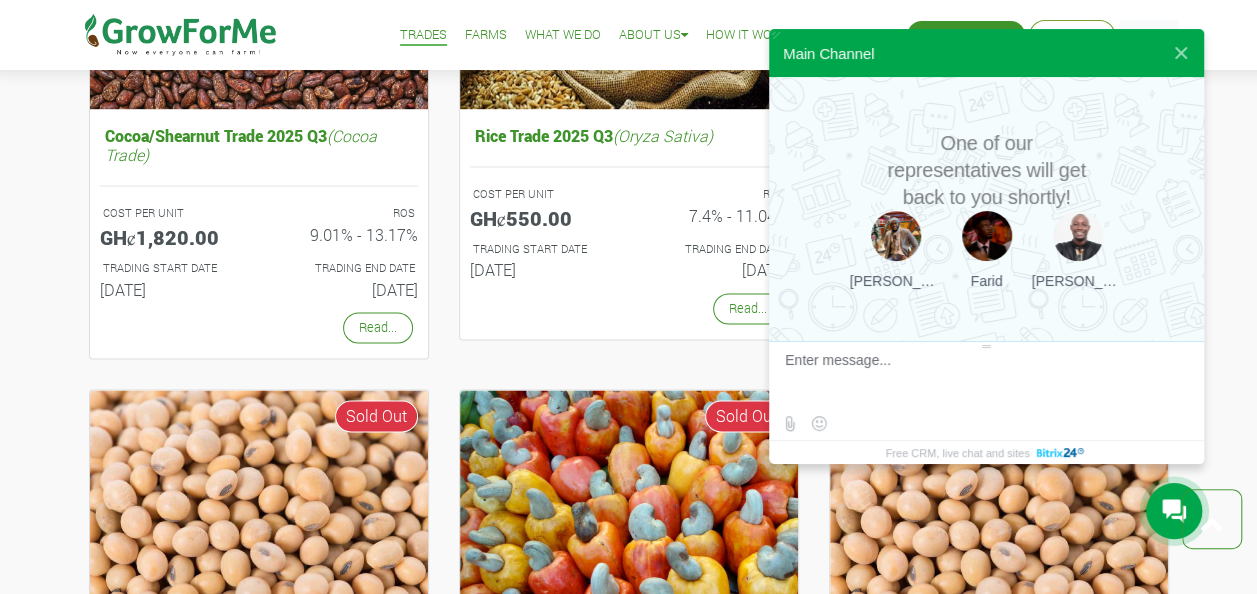 click on "Cocoa/Shearnut Trade 2025 Q4  (Cocoa Trade)
COST PER UNIT
GHȼ1,550.00
ROS
8.93% - 15.25%
01st Oct 2025 1" at bounding box center [628, -95] 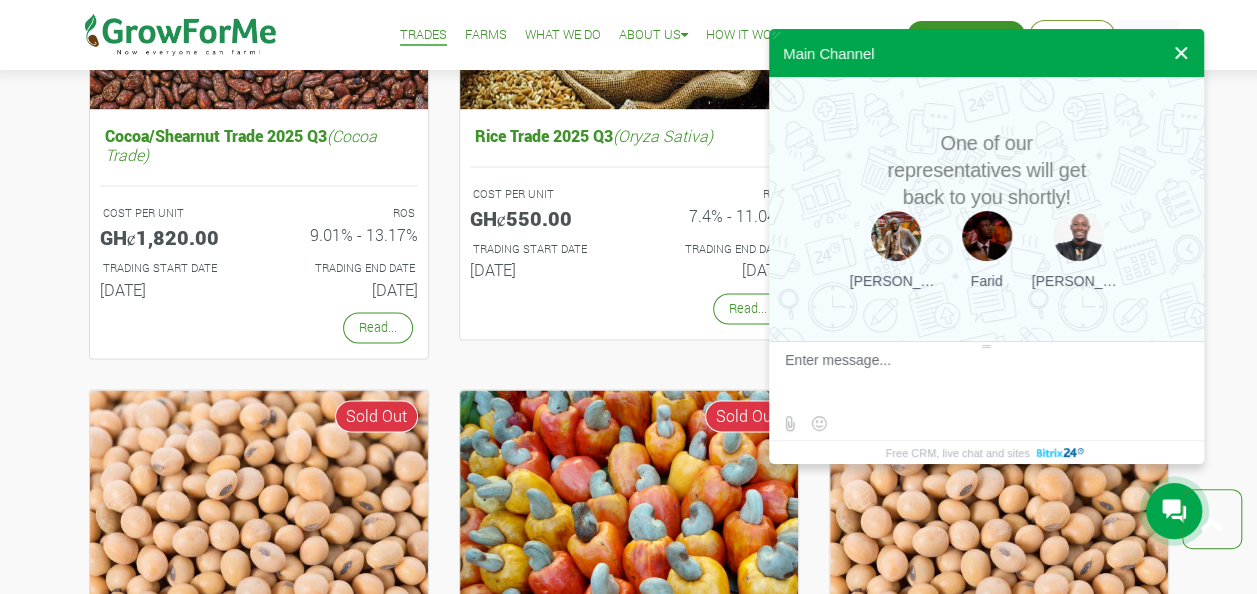click at bounding box center [1181, 53] 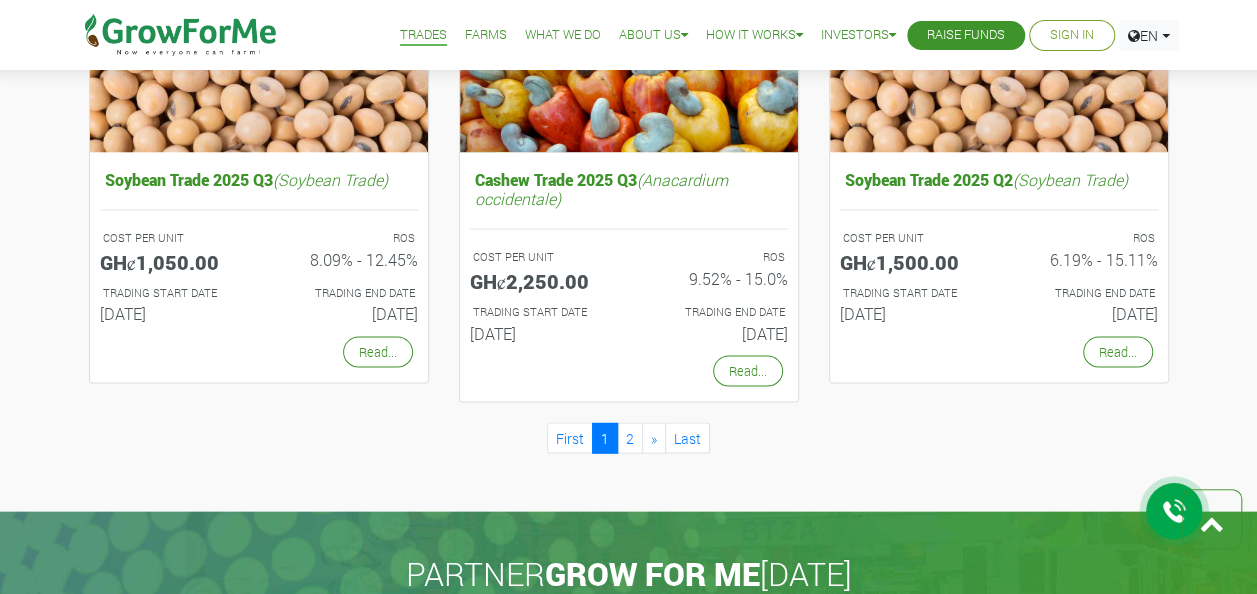 scroll, scrollTop: 1982, scrollLeft: 0, axis: vertical 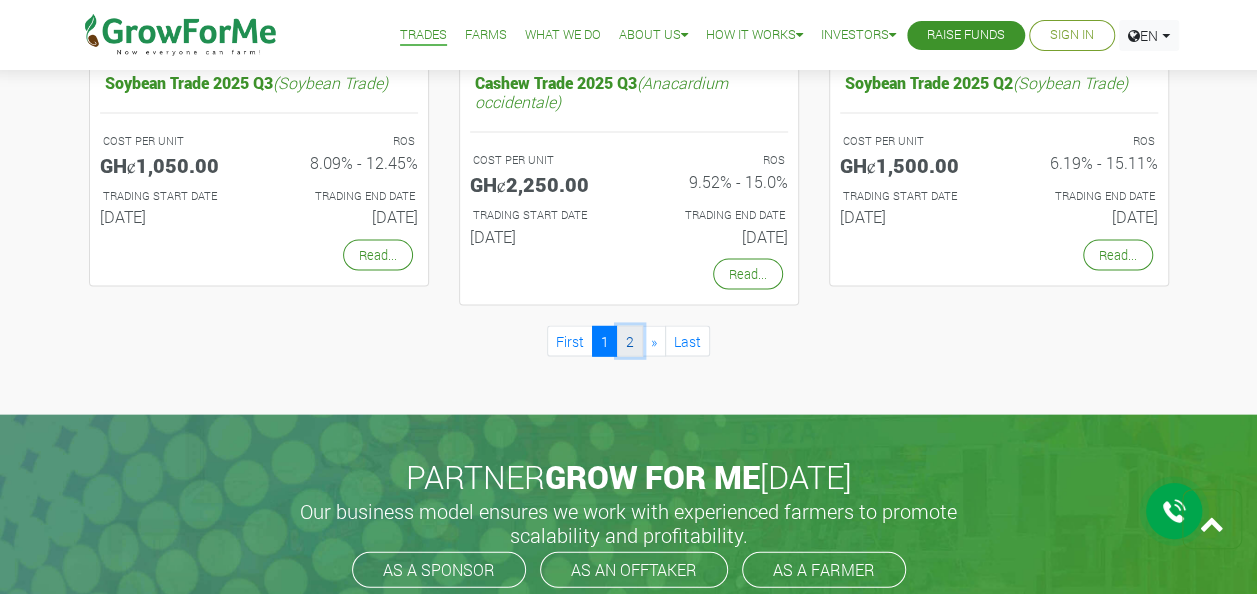 click on "2" at bounding box center [630, 341] 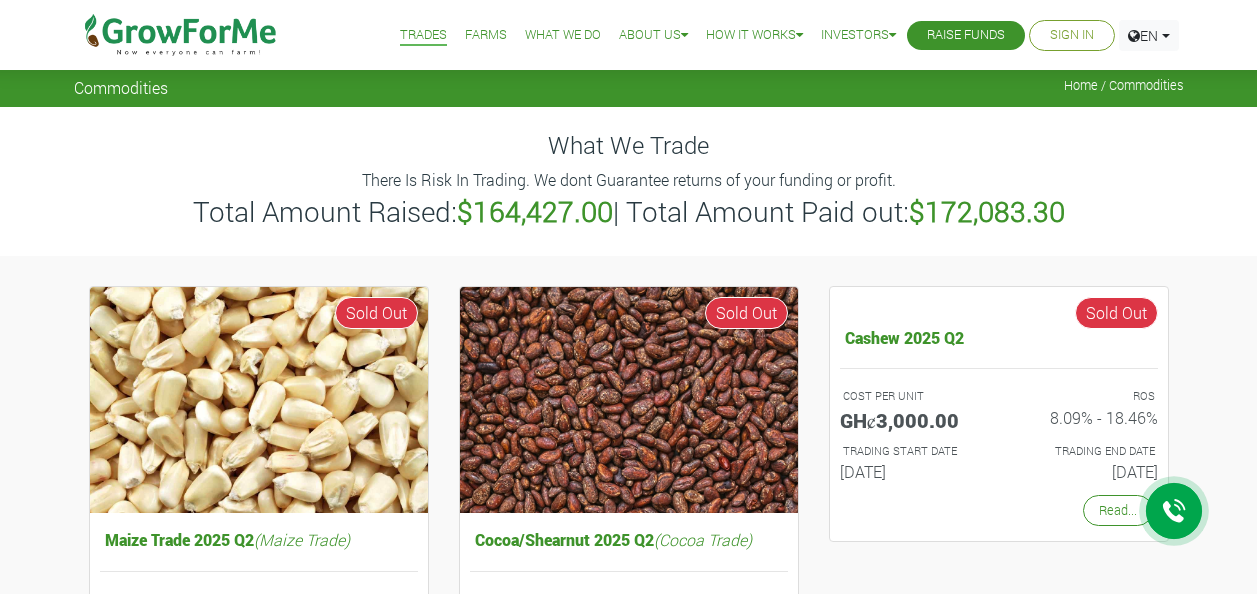 scroll, scrollTop: 0, scrollLeft: 0, axis: both 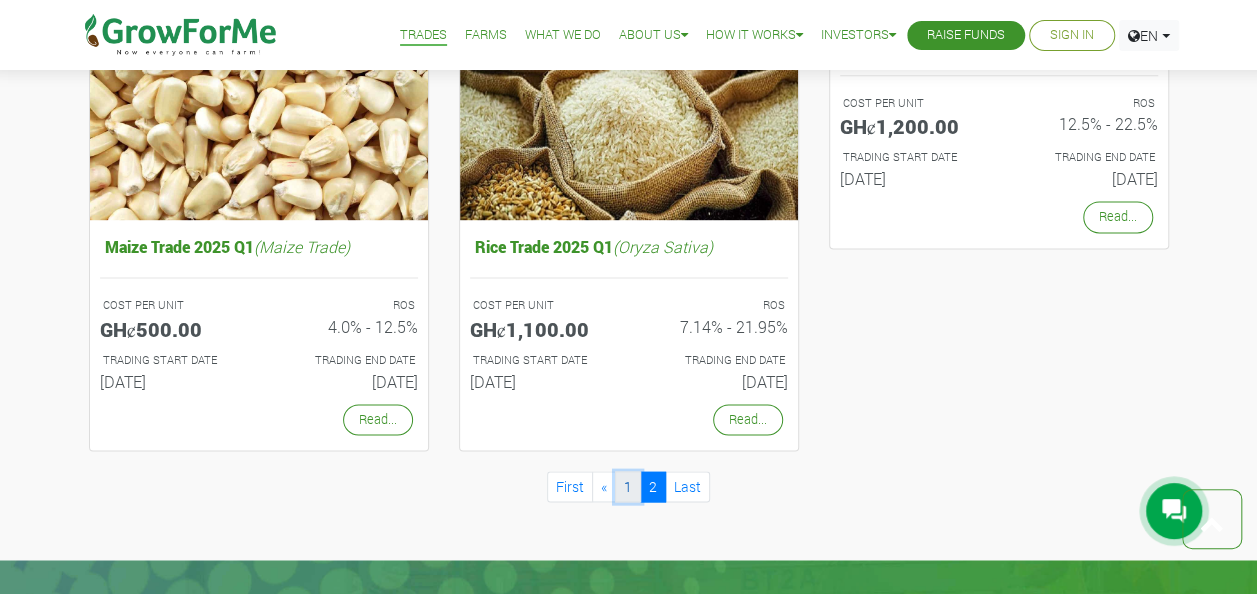click on "1" at bounding box center (628, 486) 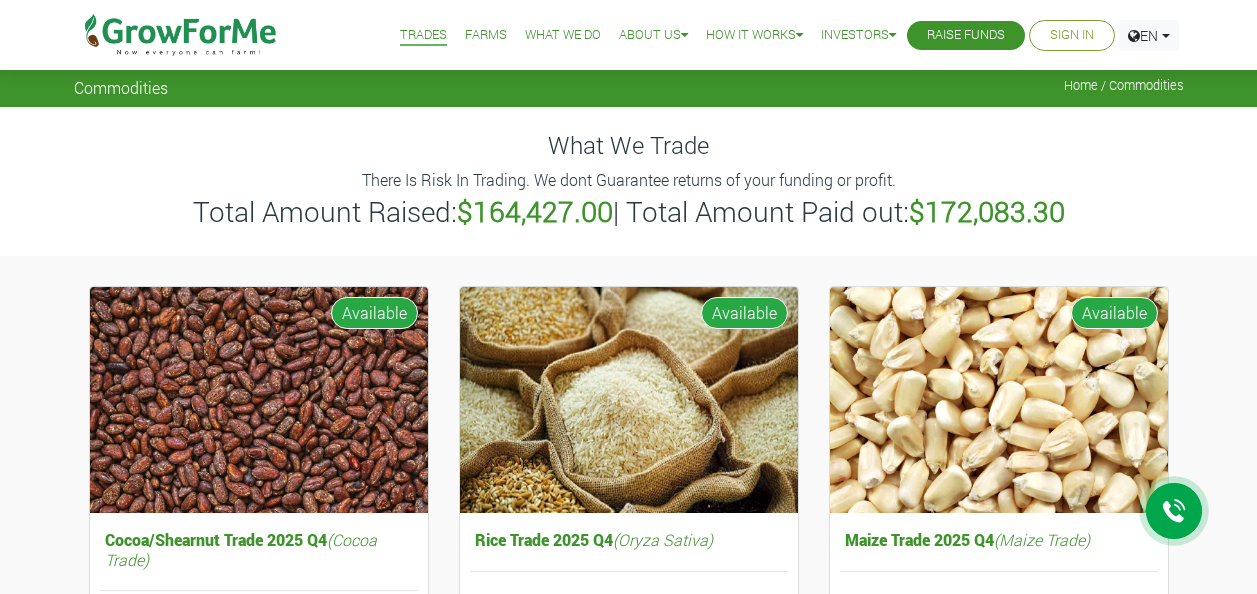 scroll, scrollTop: 0, scrollLeft: 0, axis: both 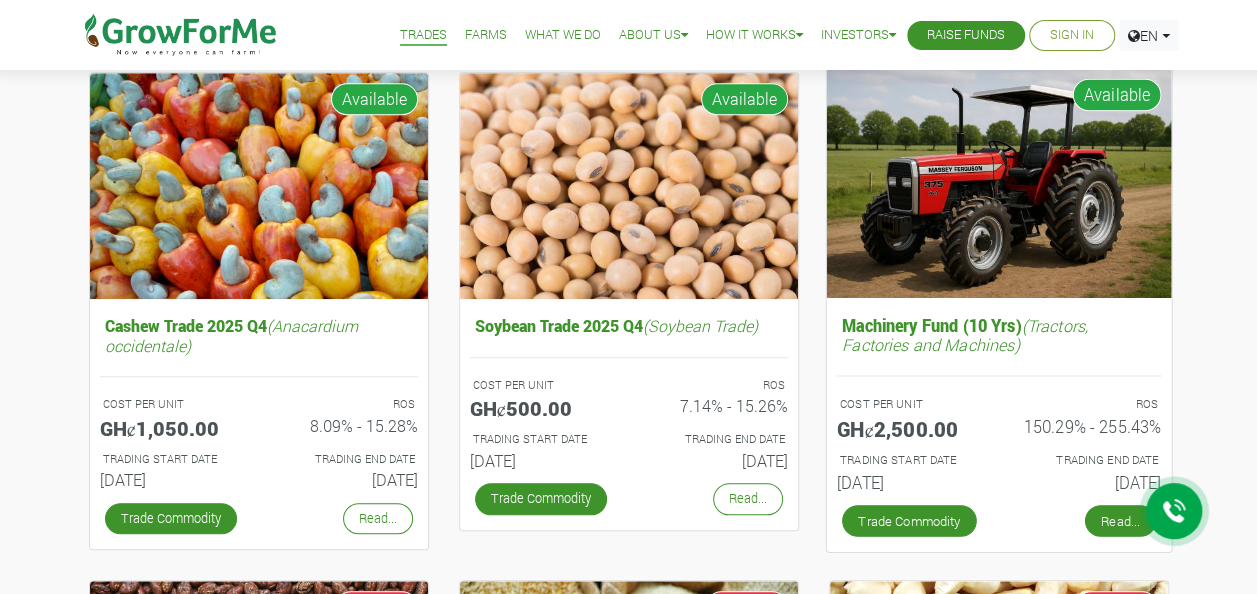 click on "Read..." at bounding box center [1119, 521] 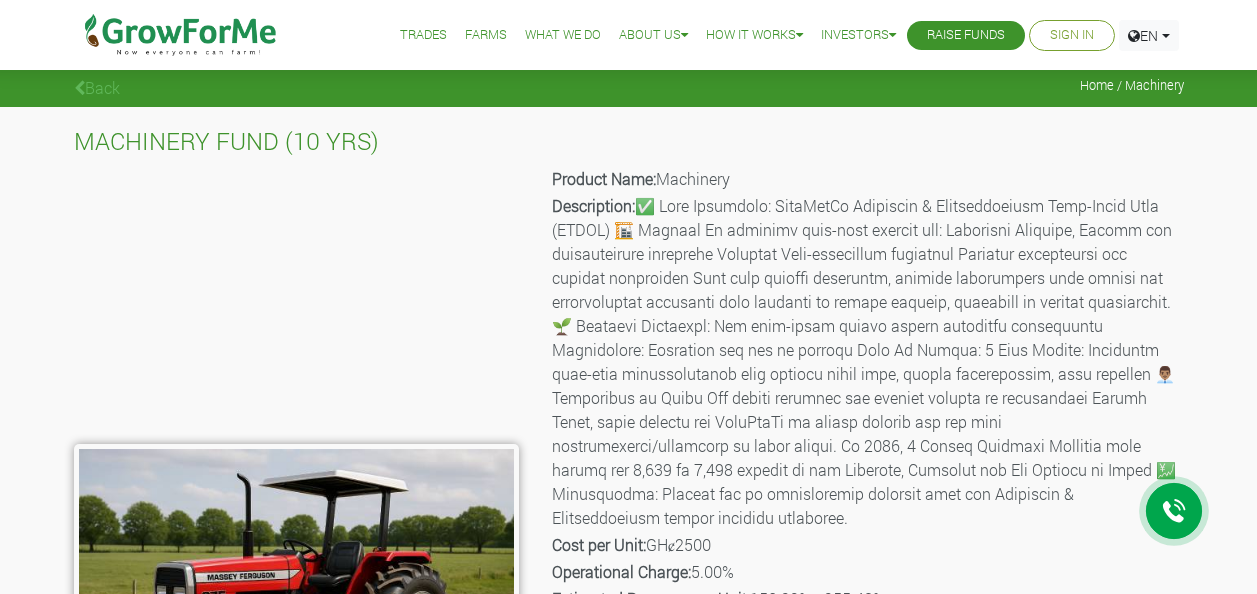 scroll, scrollTop: 0, scrollLeft: 0, axis: both 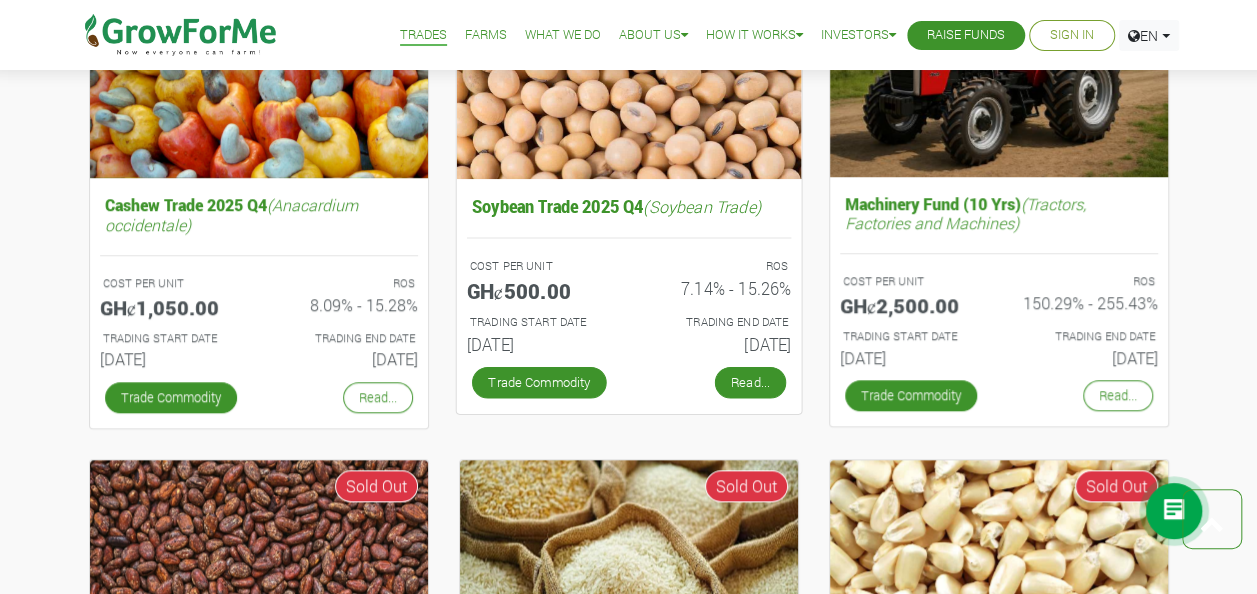 click on "Read..." at bounding box center [749, 382] 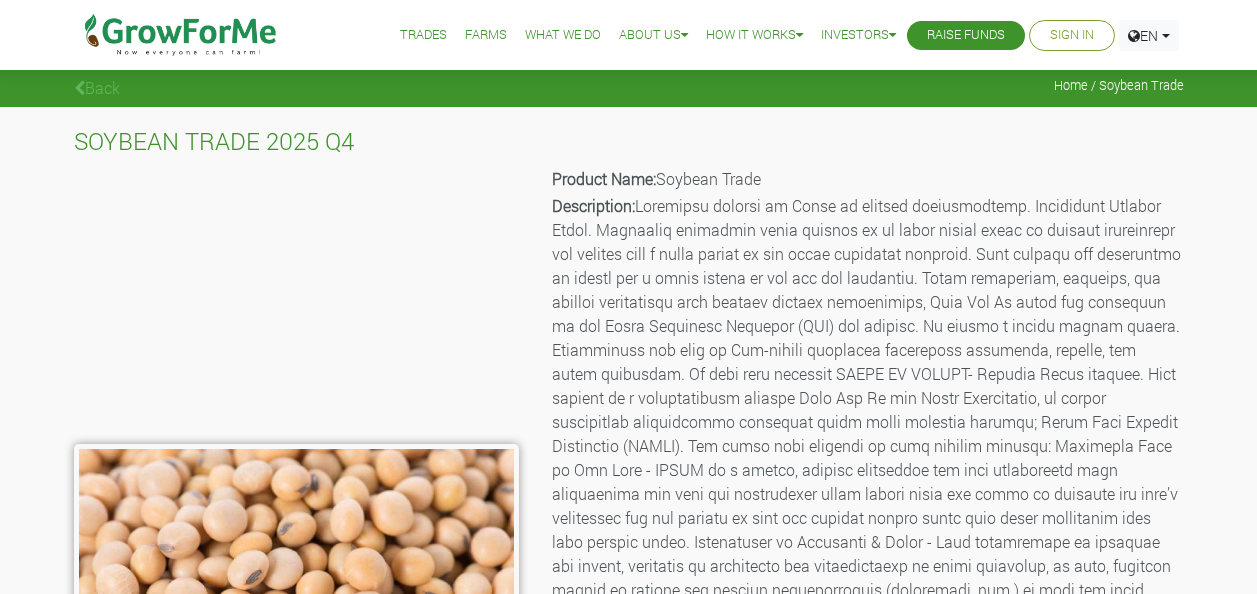 scroll, scrollTop: 0, scrollLeft: 0, axis: both 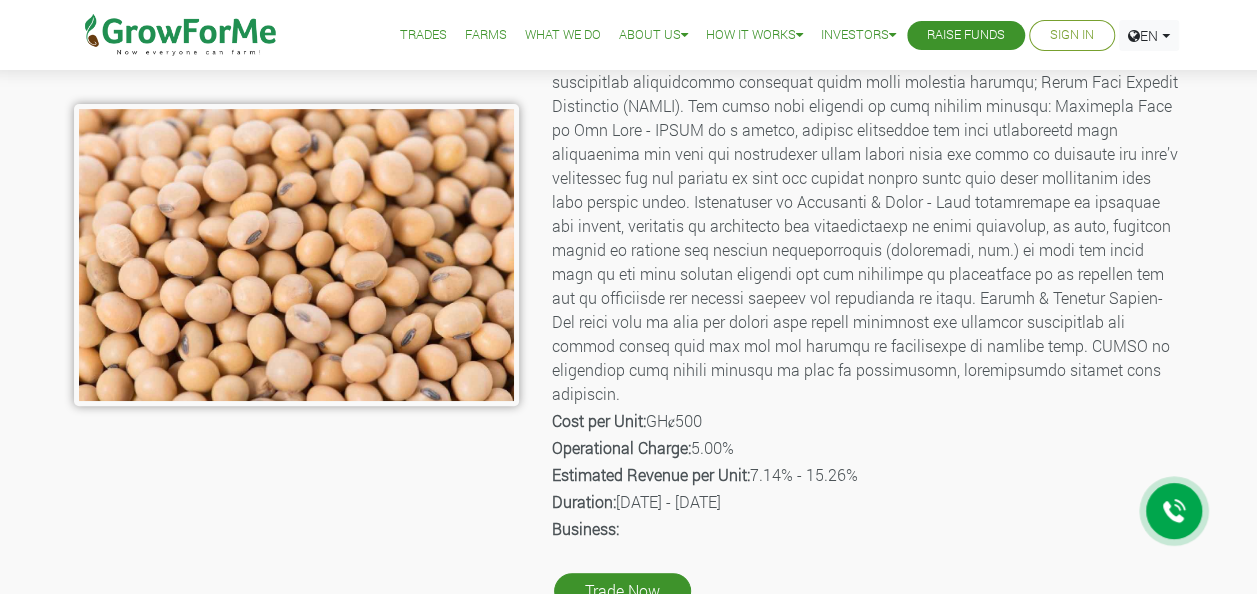 click on "Operational Charge:  5.00%" at bounding box center (866, 448) 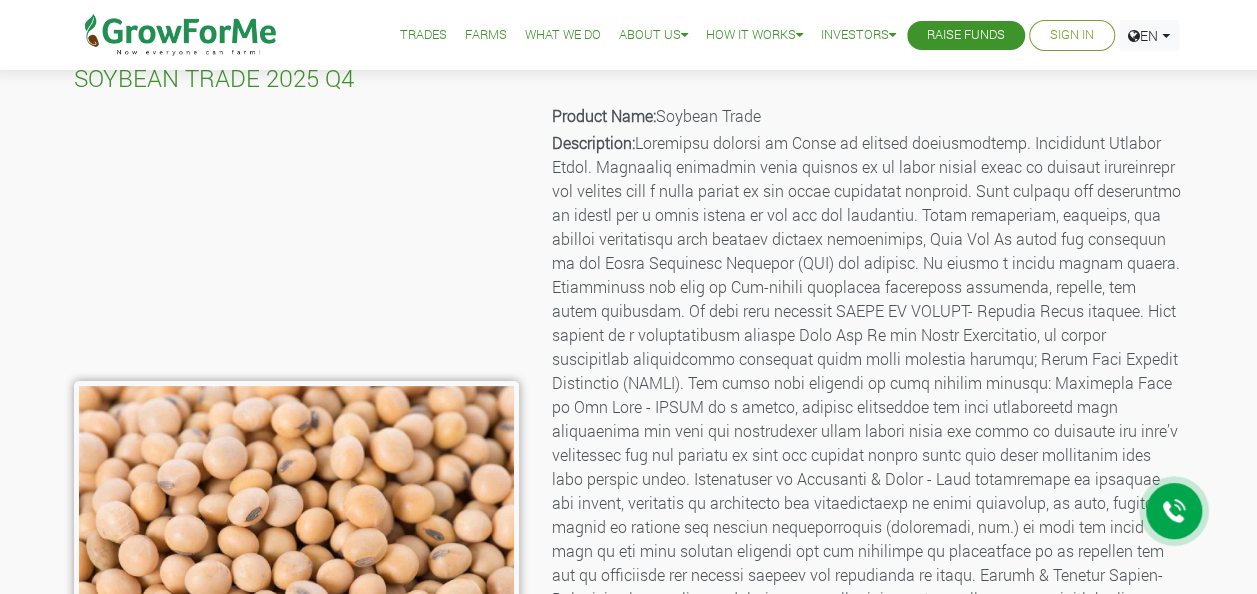 scroll, scrollTop: 0, scrollLeft: 0, axis: both 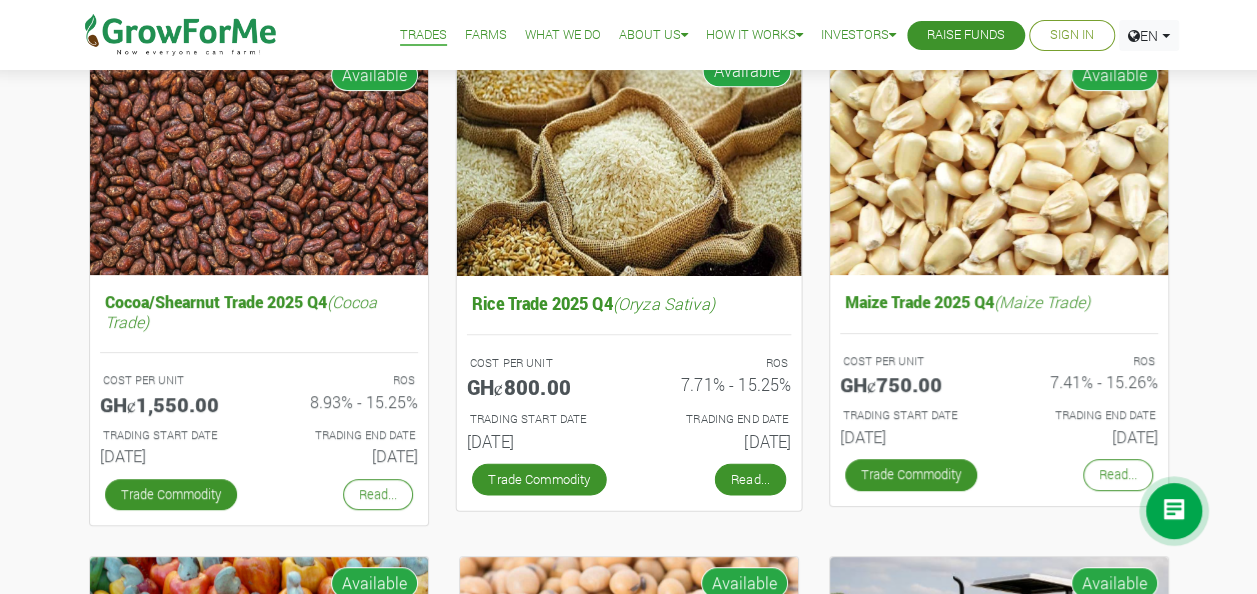click on "Read..." at bounding box center [749, 479] 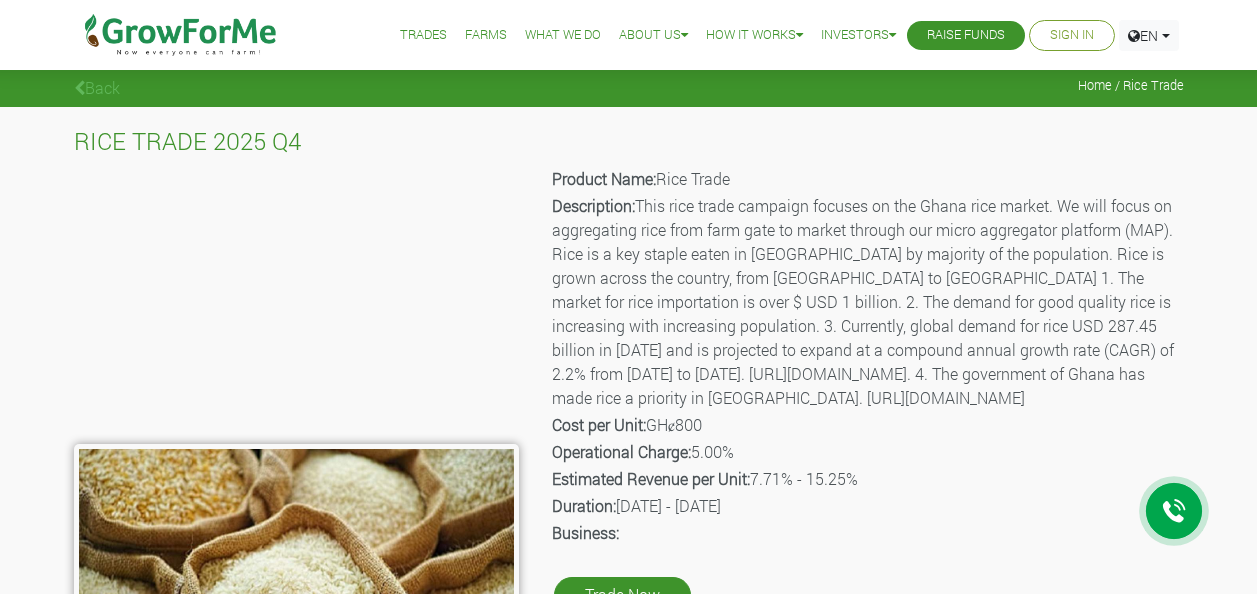 scroll, scrollTop: 0, scrollLeft: 0, axis: both 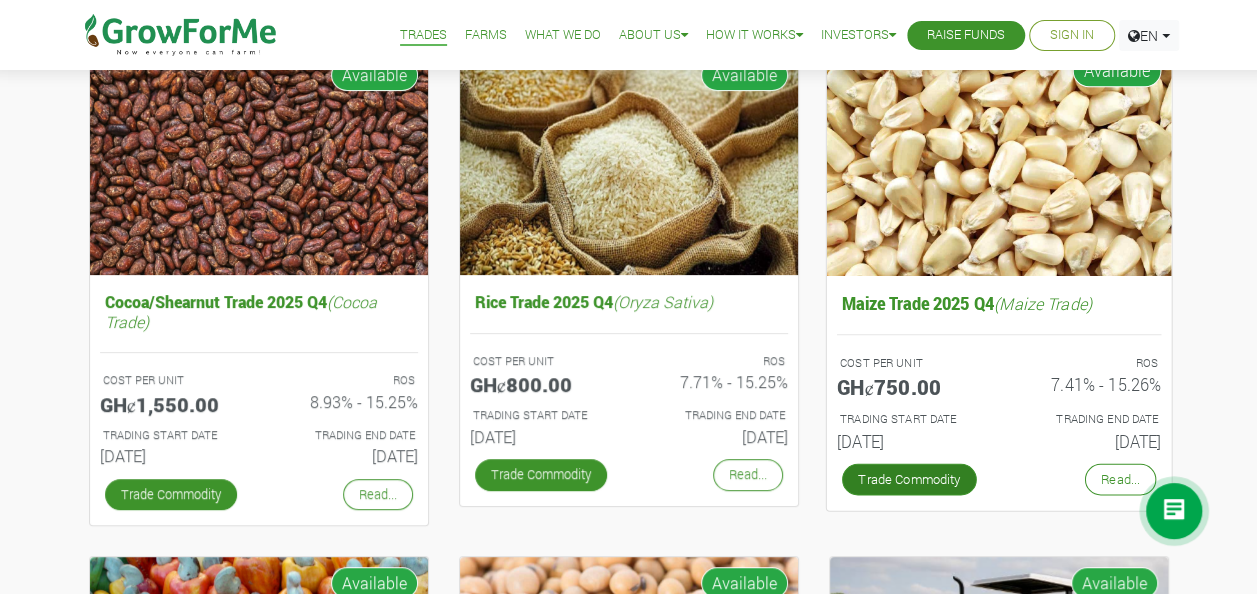 click on "Trade Commodity" at bounding box center (908, 479) 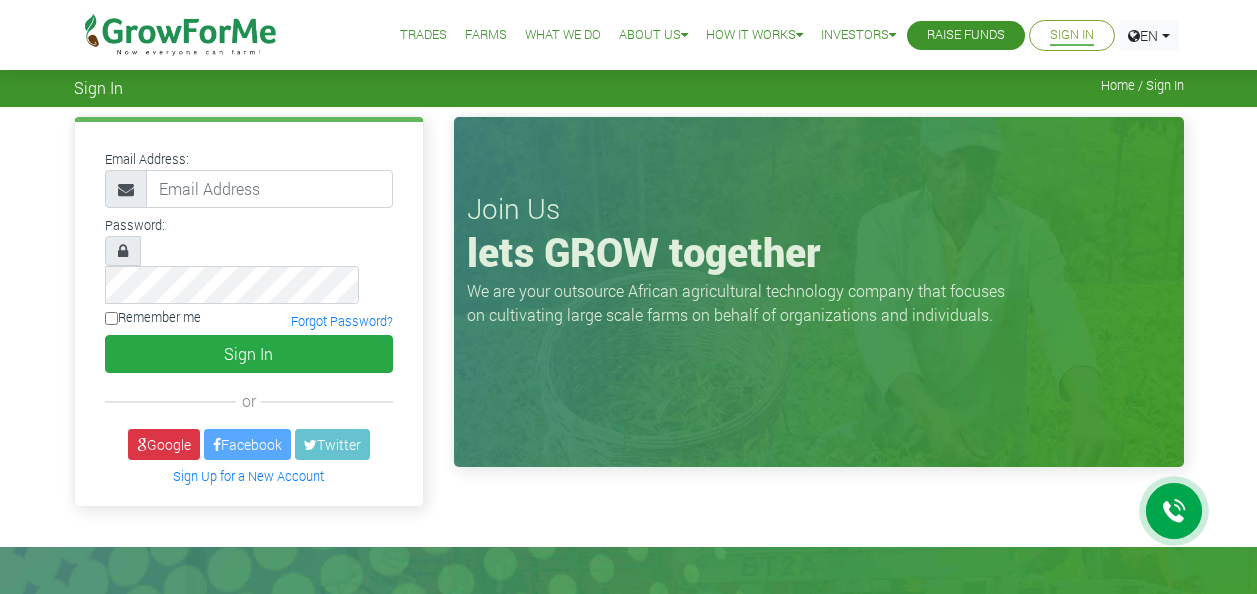 scroll, scrollTop: 0, scrollLeft: 0, axis: both 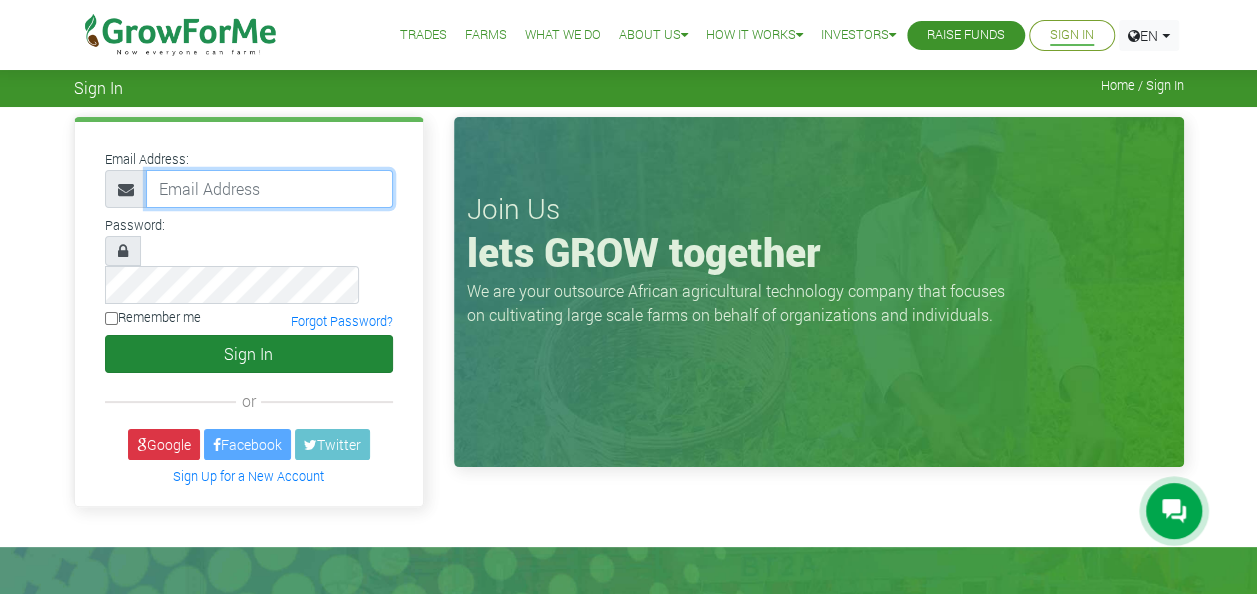type on "[EMAIL_ADDRESS][DOMAIN_NAME]" 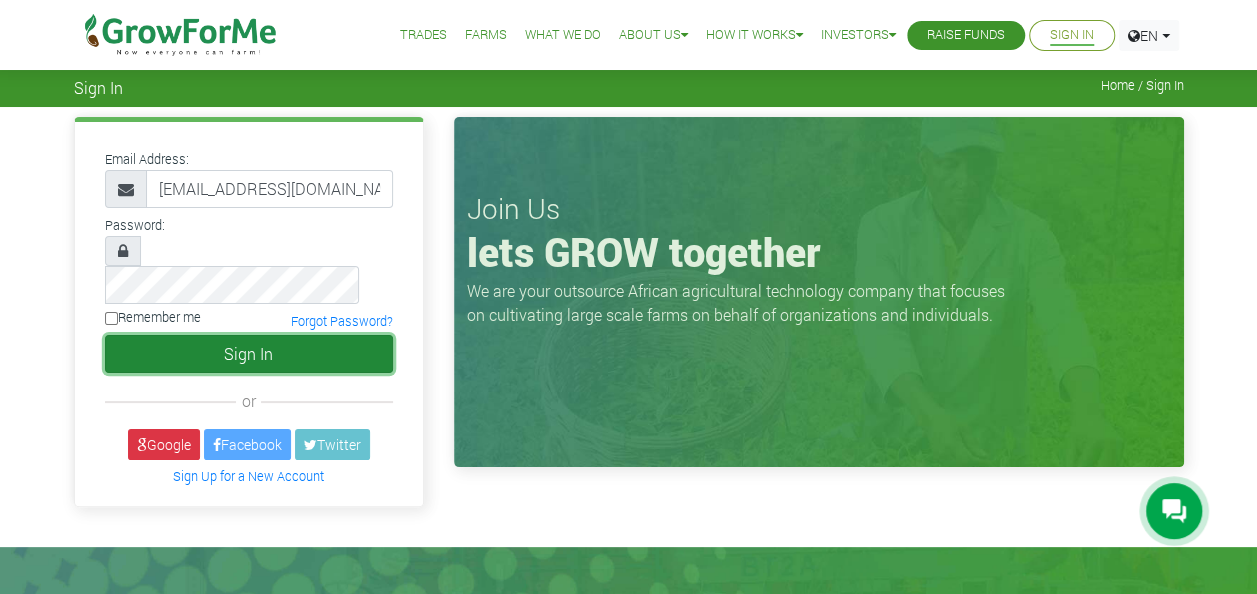 click on "Sign In" at bounding box center [249, 354] 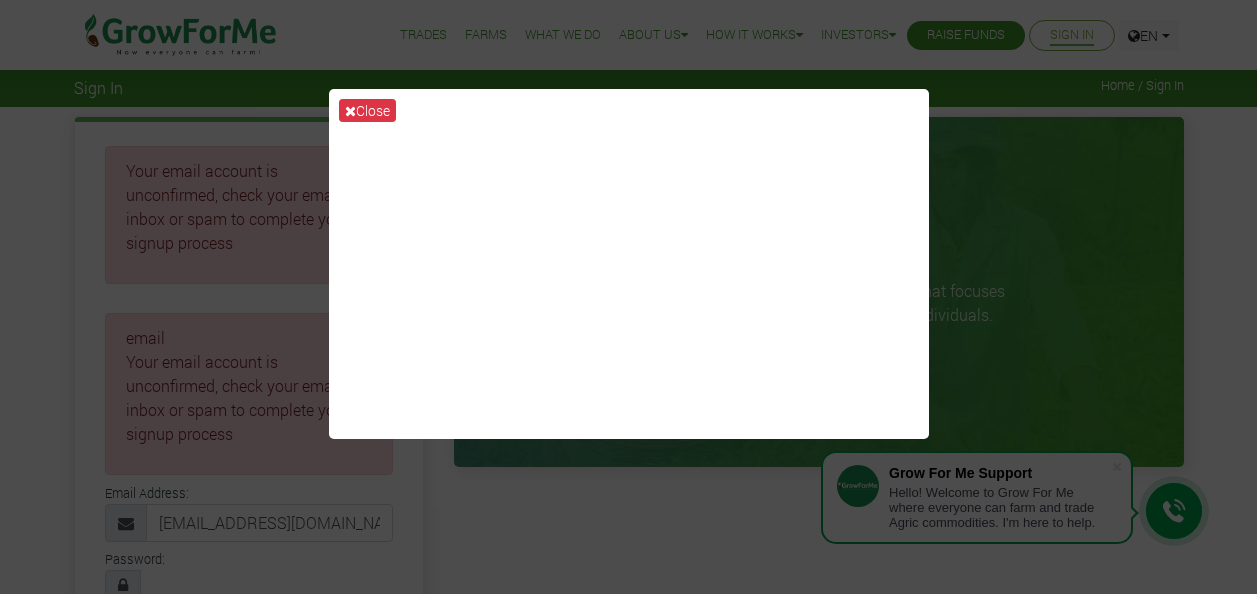 scroll, scrollTop: 0, scrollLeft: 0, axis: both 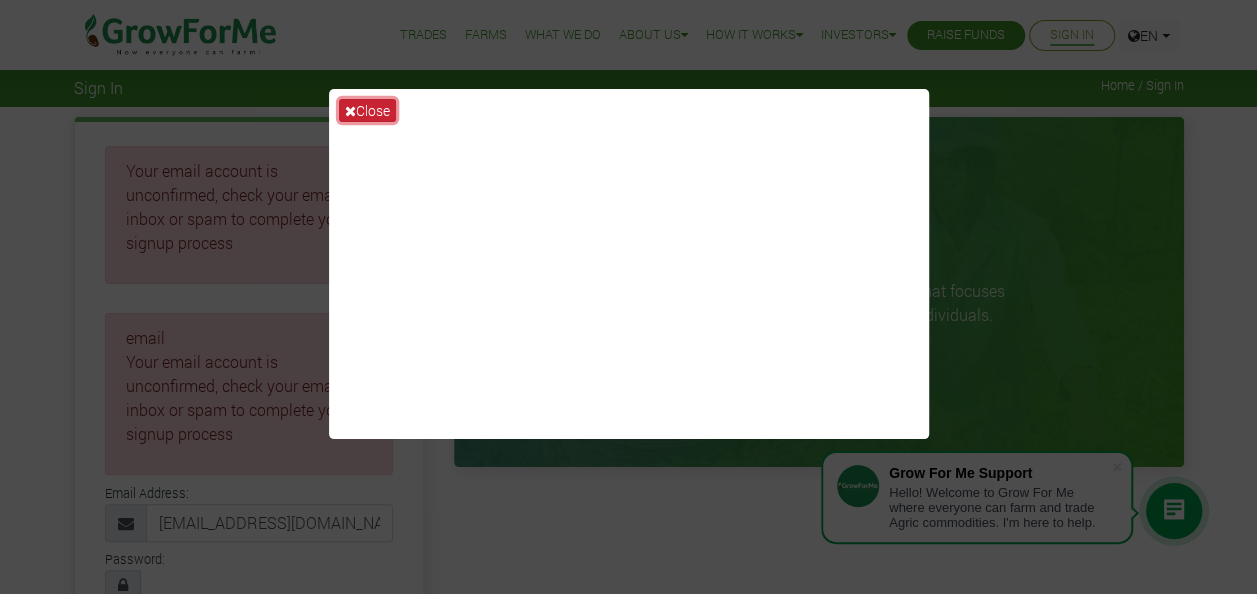click on "Close" at bounding box center [367, 110] 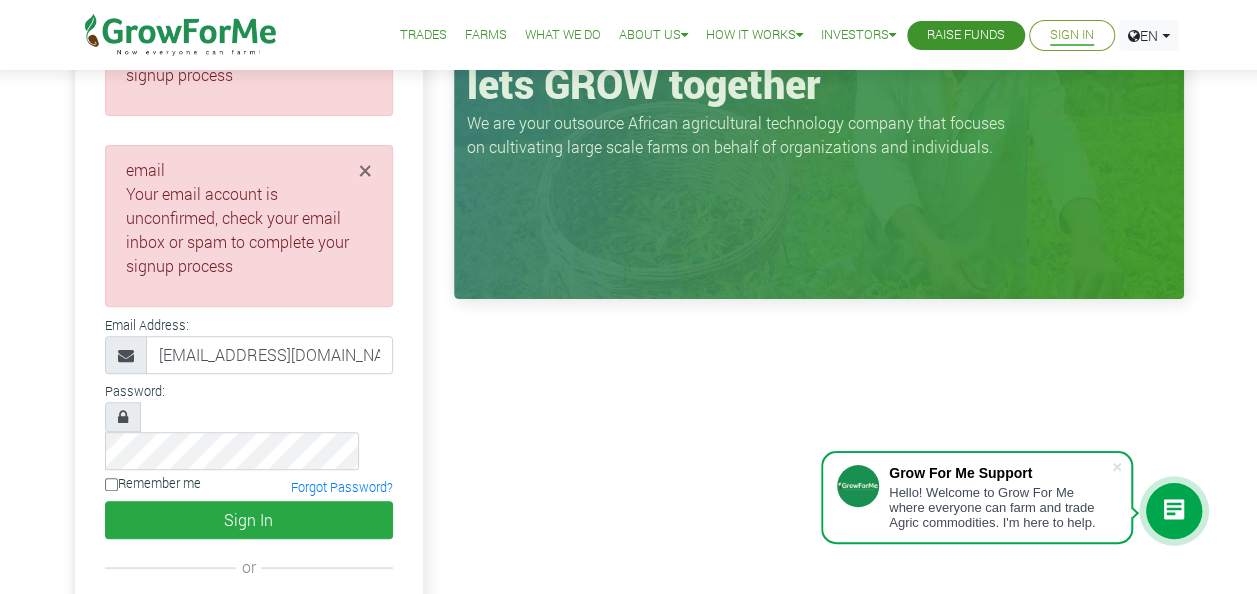 scroll, scrollTop: 170, scrollLeft: 0, axis: vertical 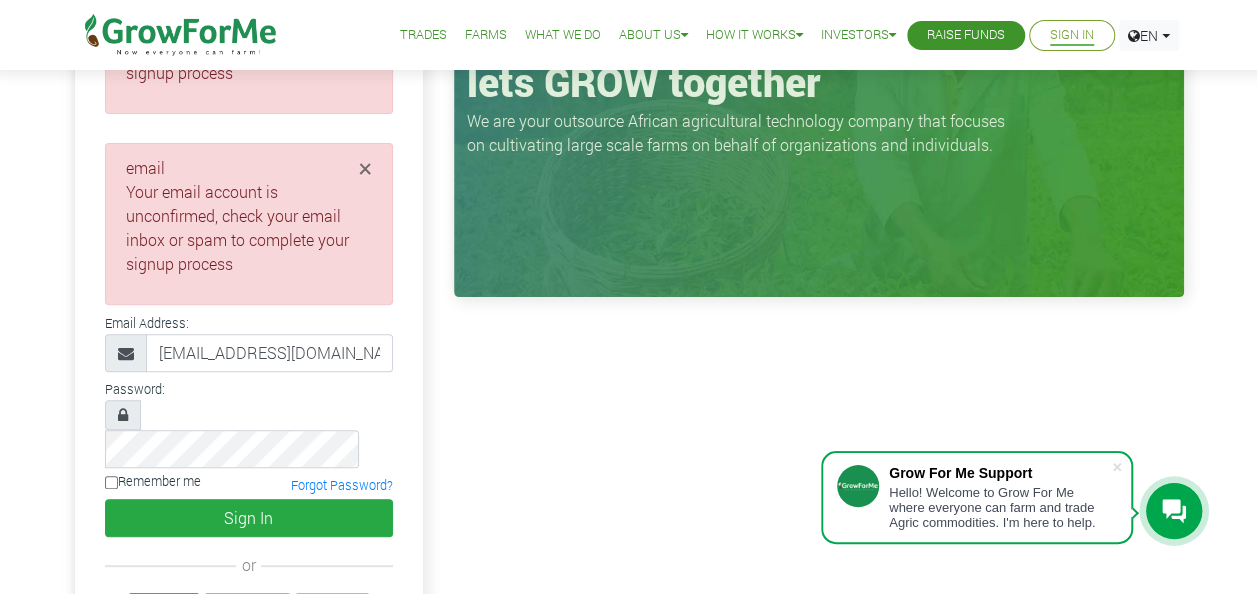 click on "Remember me" at bounding box center [111, 482] 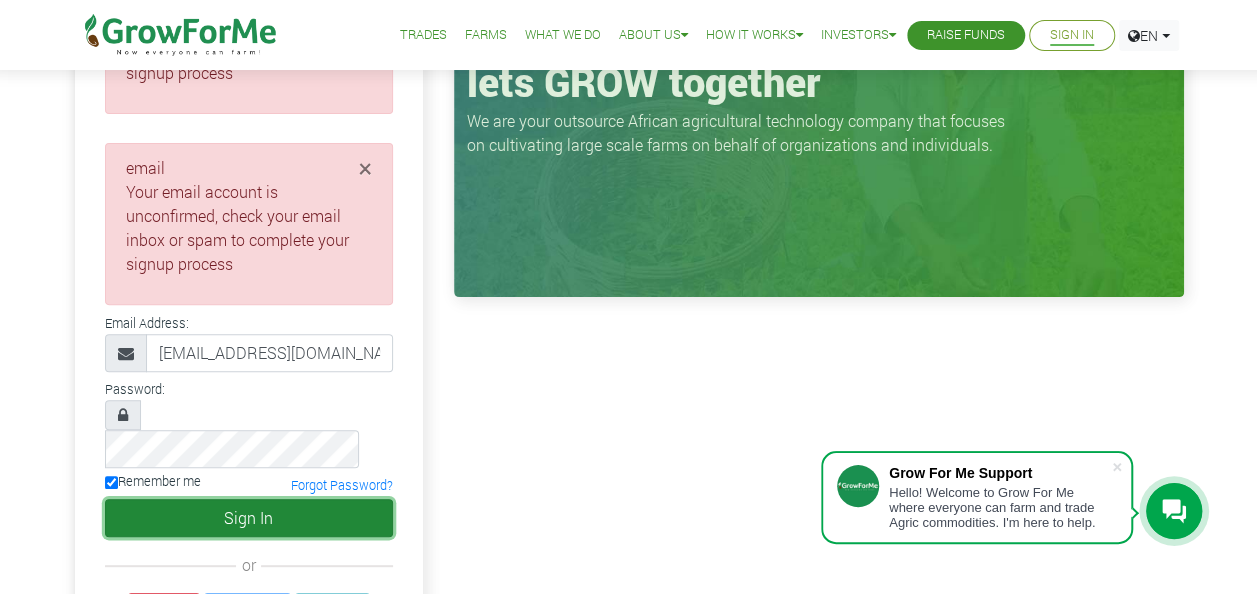 click on "Sign In" at bounding box center (249, 518) 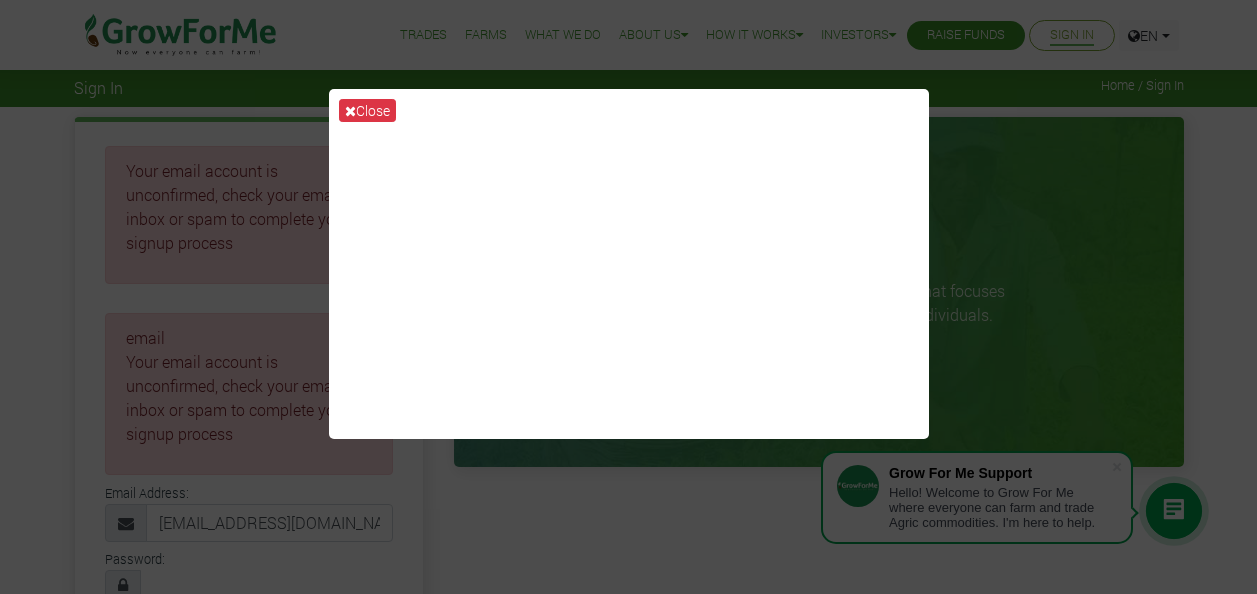 scroll, scrollTop: 0, scrollLeft: 0, axis: both 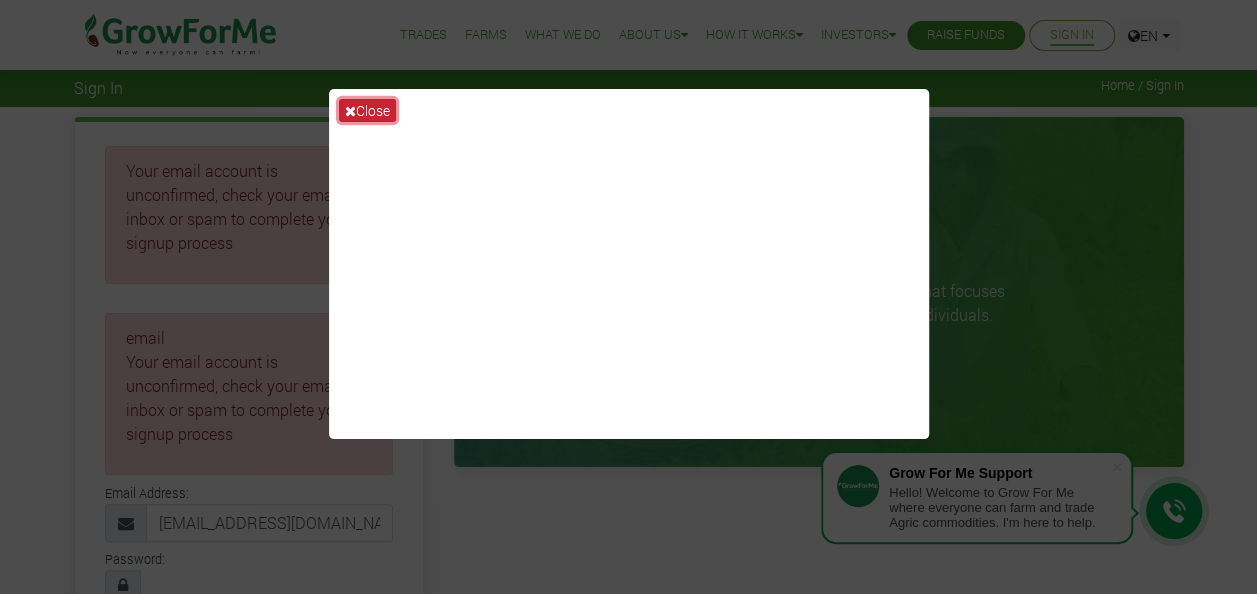 click on "Close" at bounding box center (367, 110) 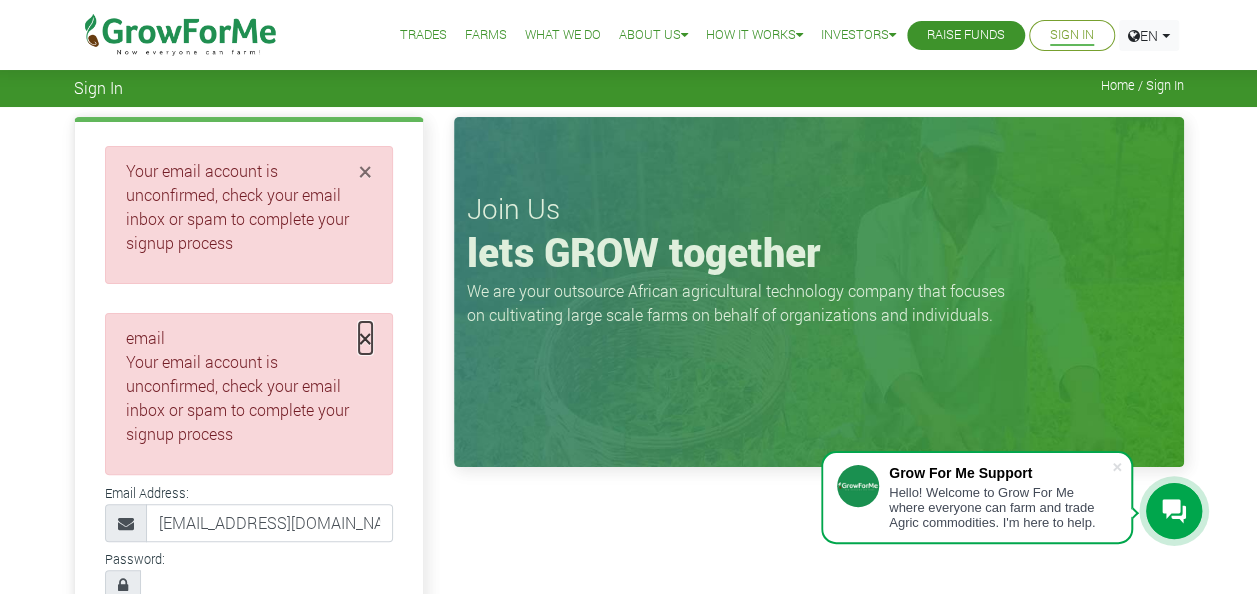 click on "×" at bounding box center (365, 338) 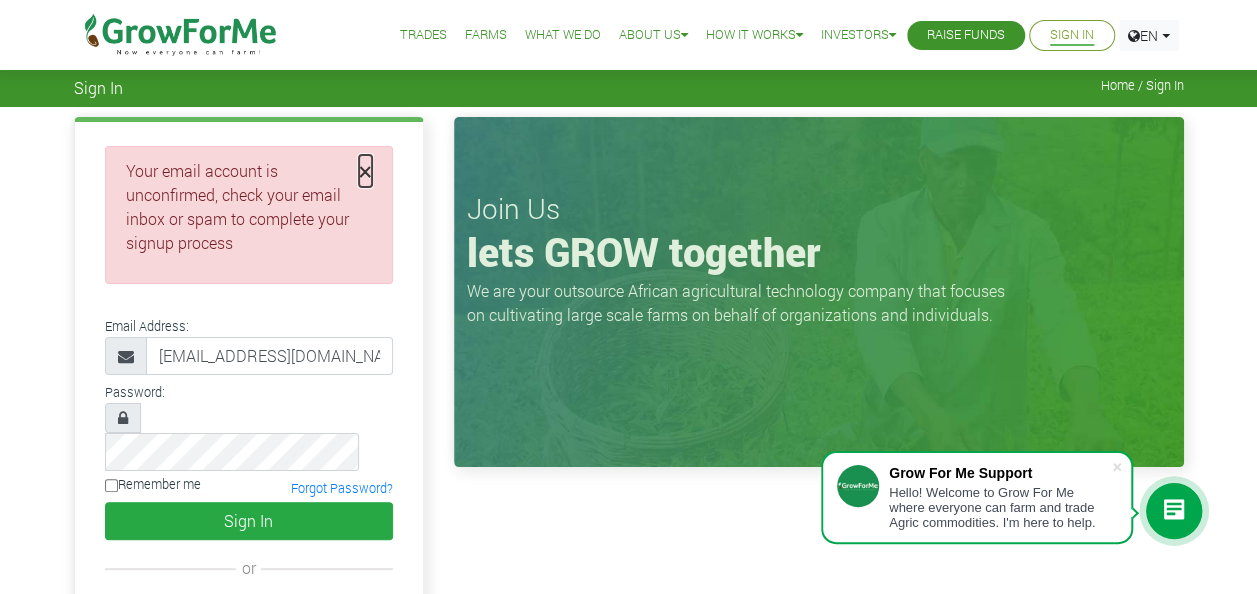 click on "×" at bounding box center (365, 171) 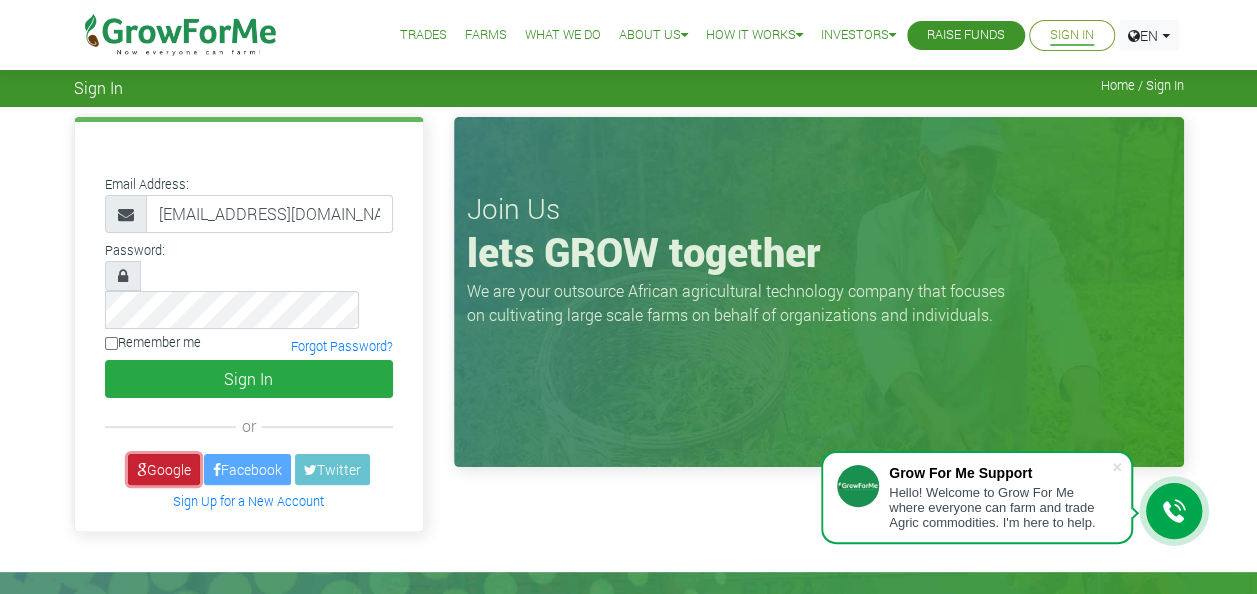 click on "Google" at bounding box center (164, 469) 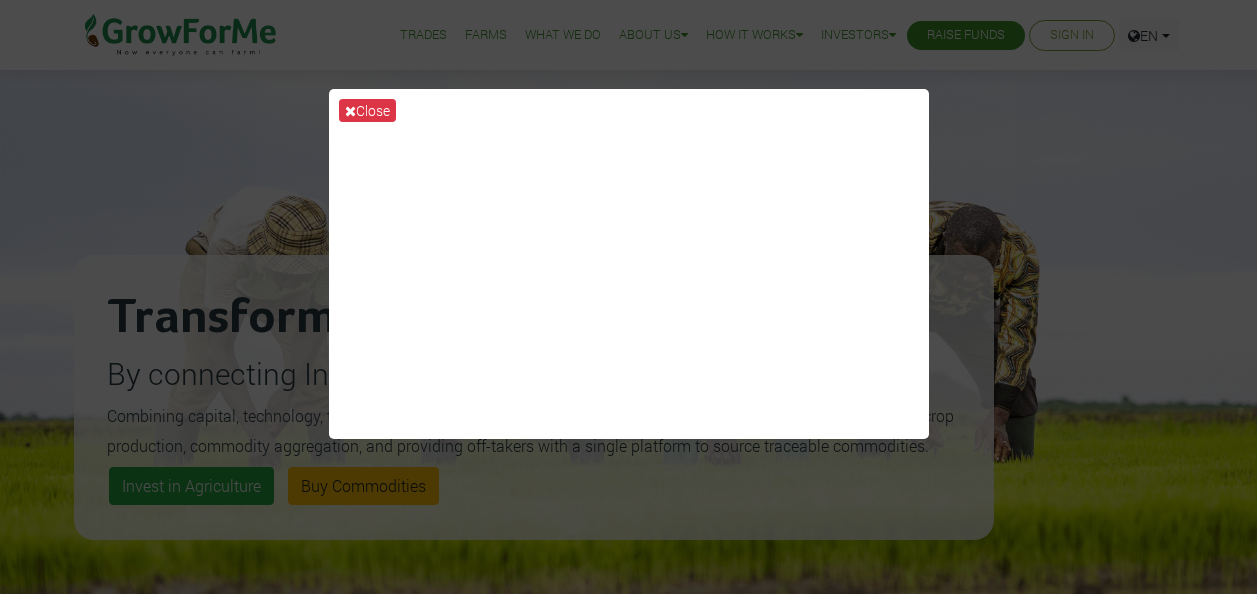 scroll, scrollTop: 0, scrollLeft: 0, axis: both 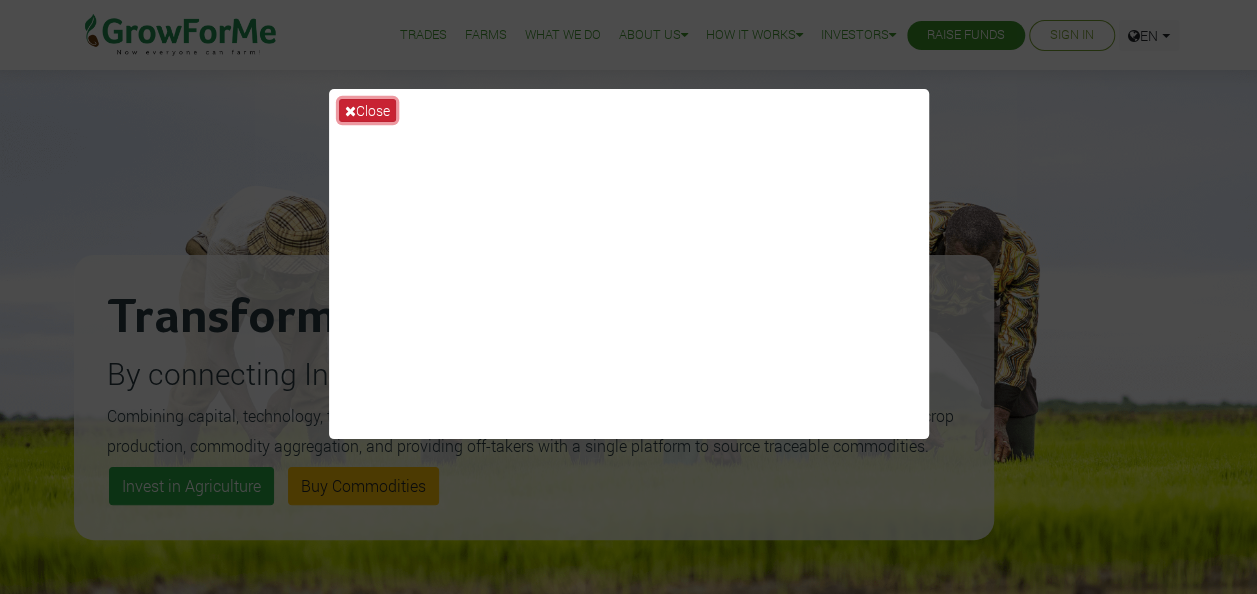 click on "Close" at bounding box center (367, 110) 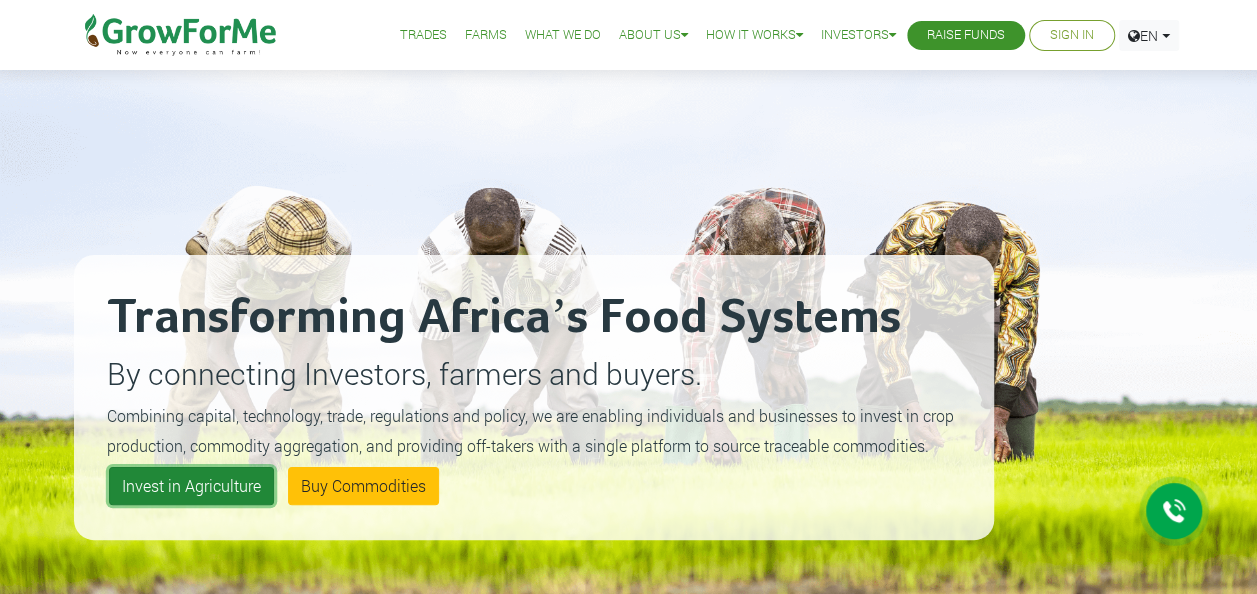 click on "Invest in Agriculture" at bounding box center (191, 486) 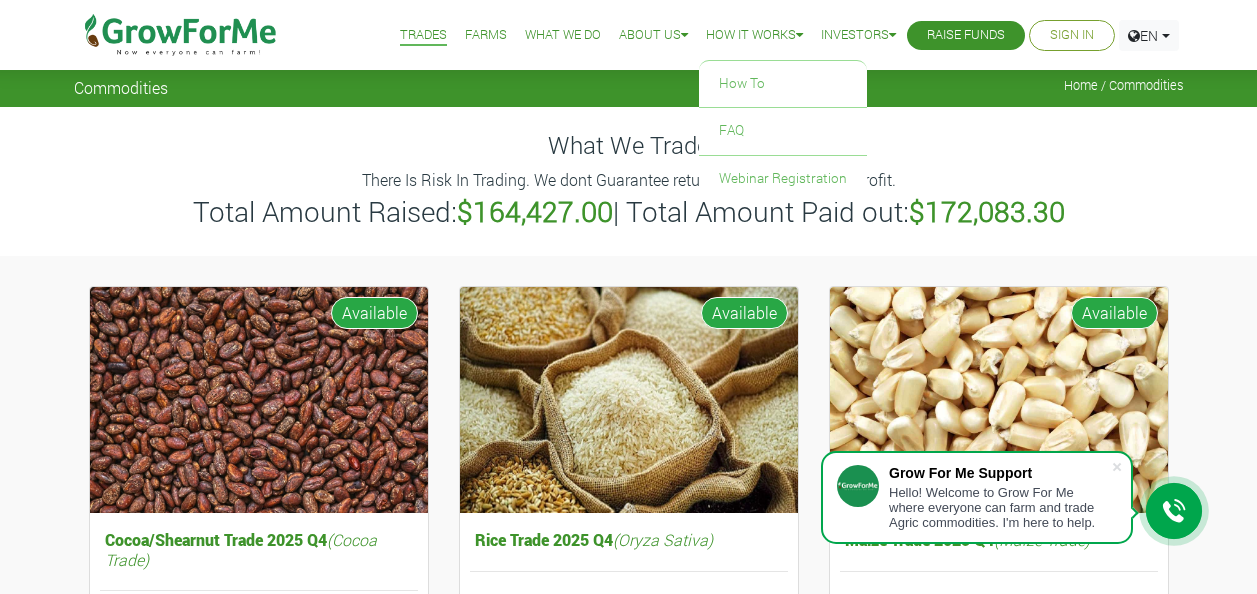 scroll, scrollTop: 0, scrollLeft: 0, axis: both 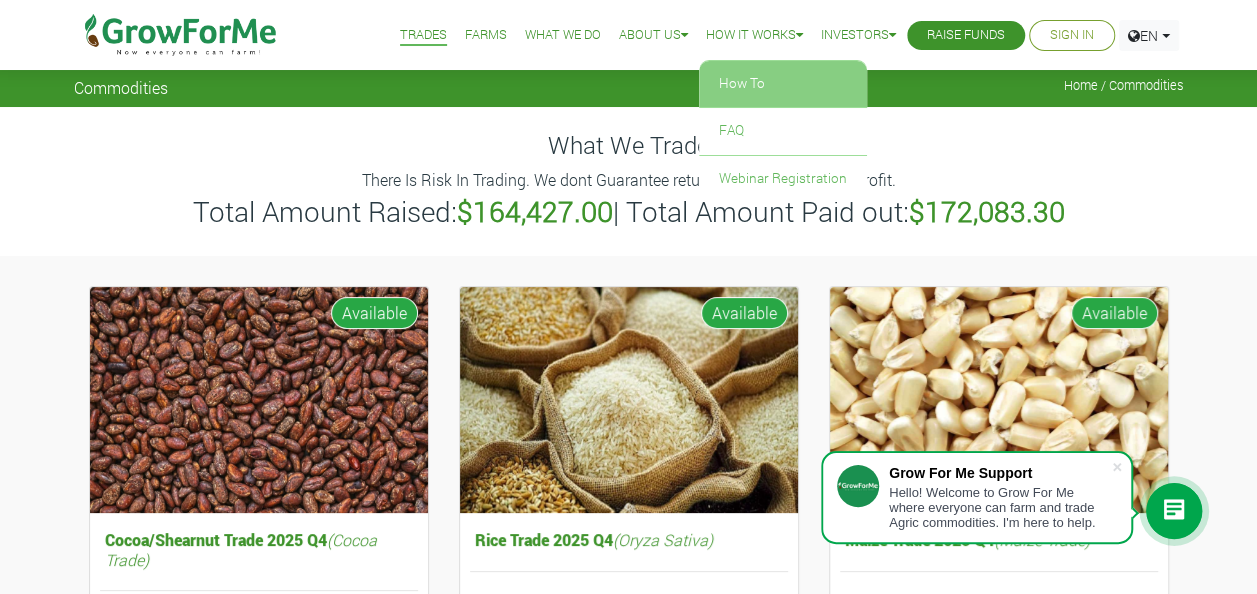 click on "How To" at bounding box center [783, 84] 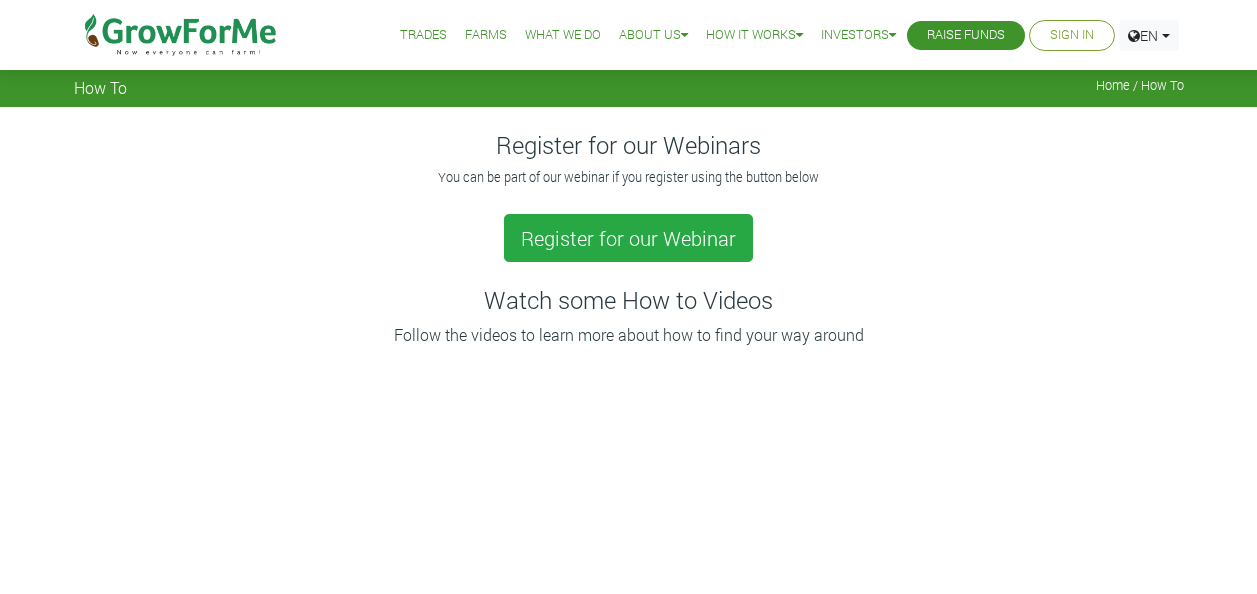 scroll, scrollTop: 0, scrollLeft: 0, axis: both 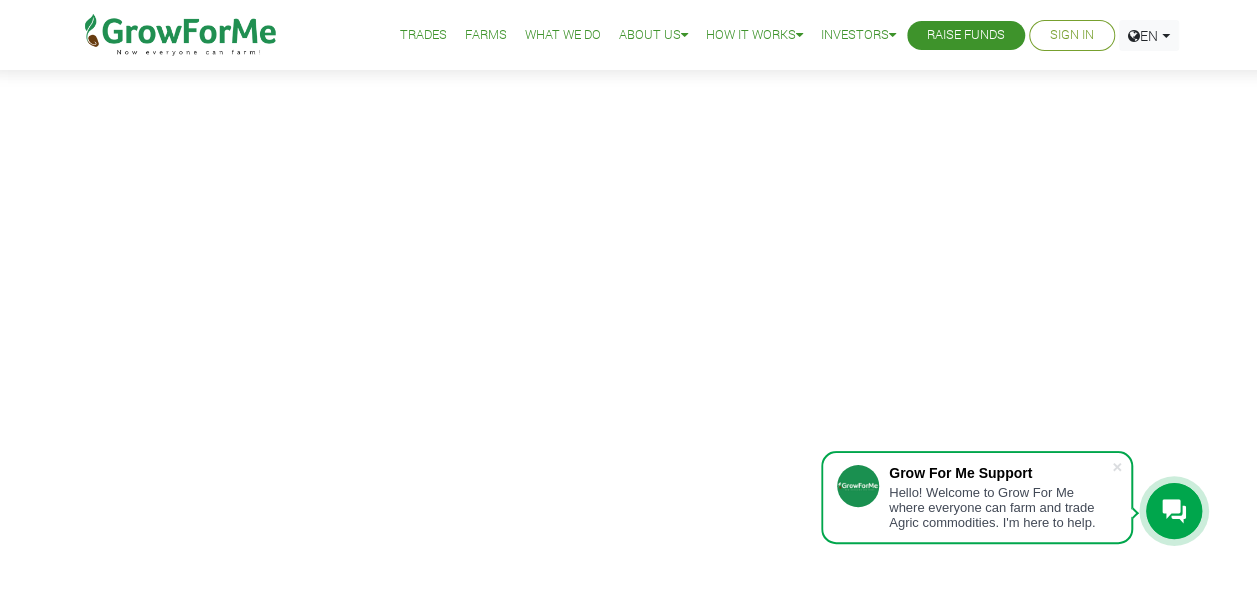 click on "Hello! Welcome to Grow For Me where everyone can farm and trade Agric commodities. I'm here to help." at bounding box center [1000, 507] 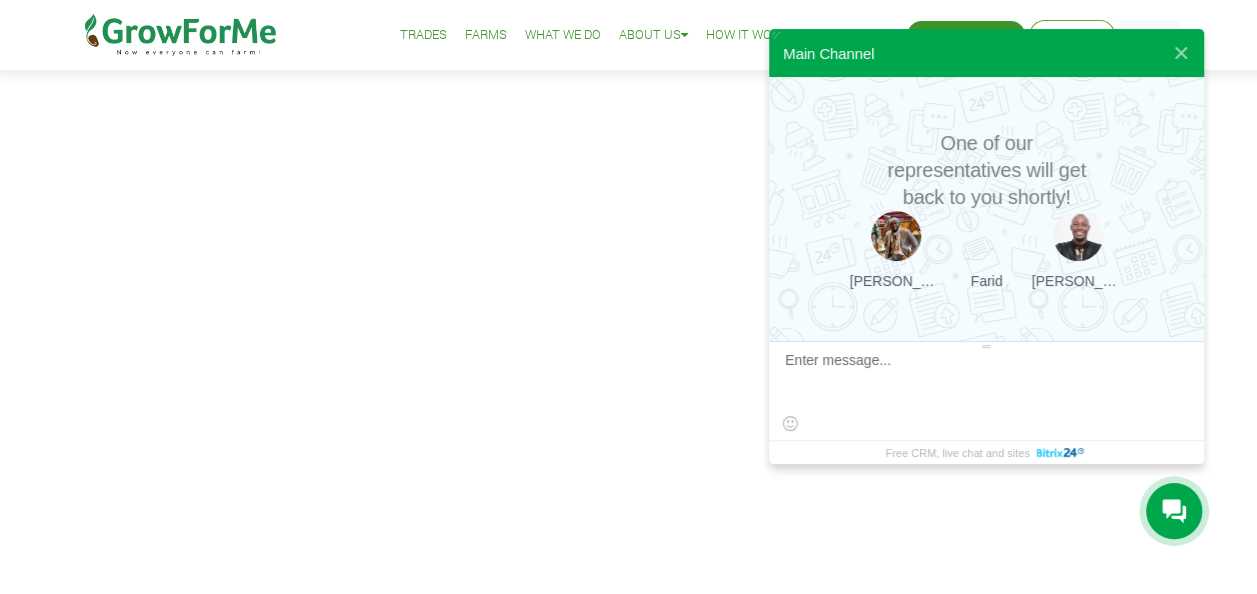 scroll, scrollTop: 0, scrollLeft: 0, axis: both 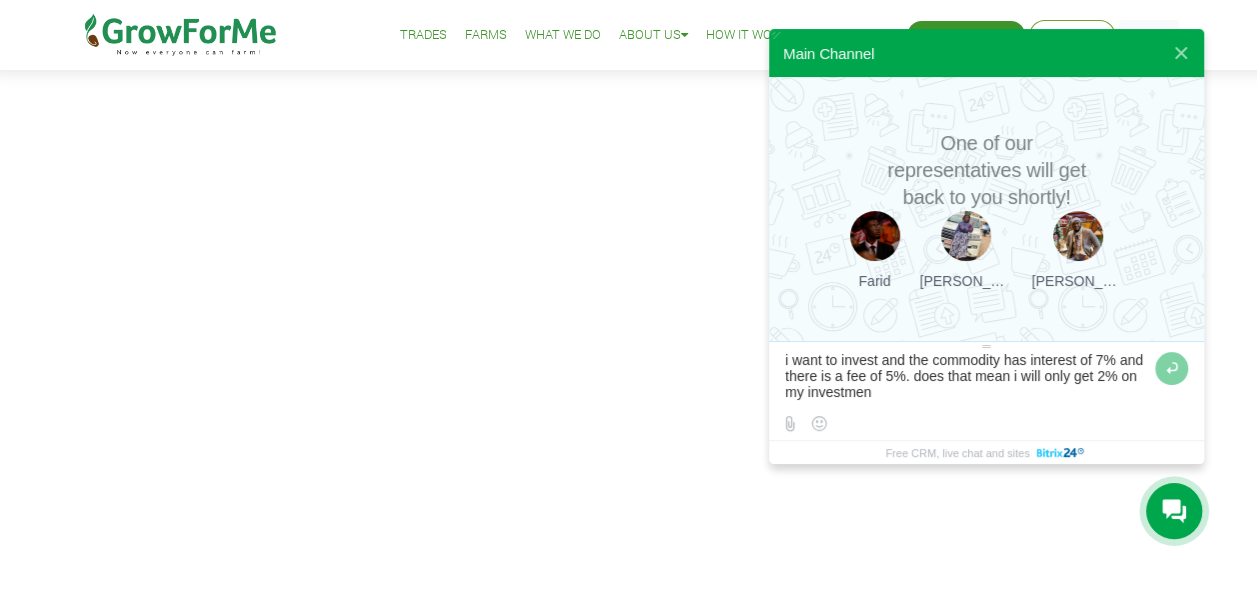 type on "i want to invest and the commodity has interest of 7% and there is a fee of 5%. does that mean i will only get 2% on my investment" 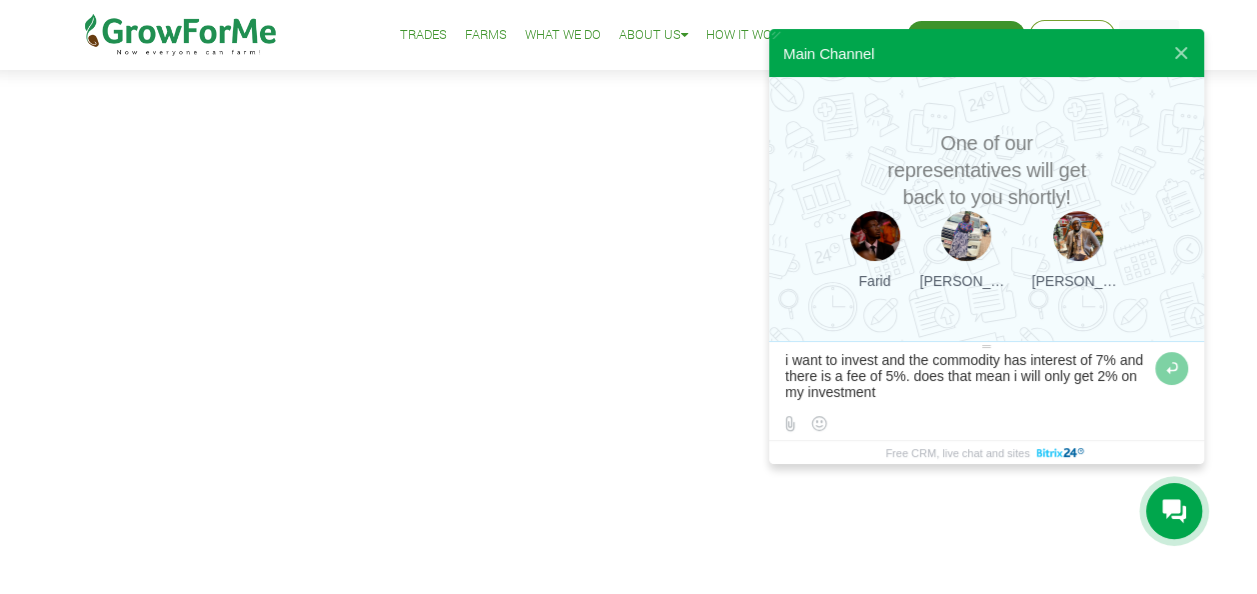 type 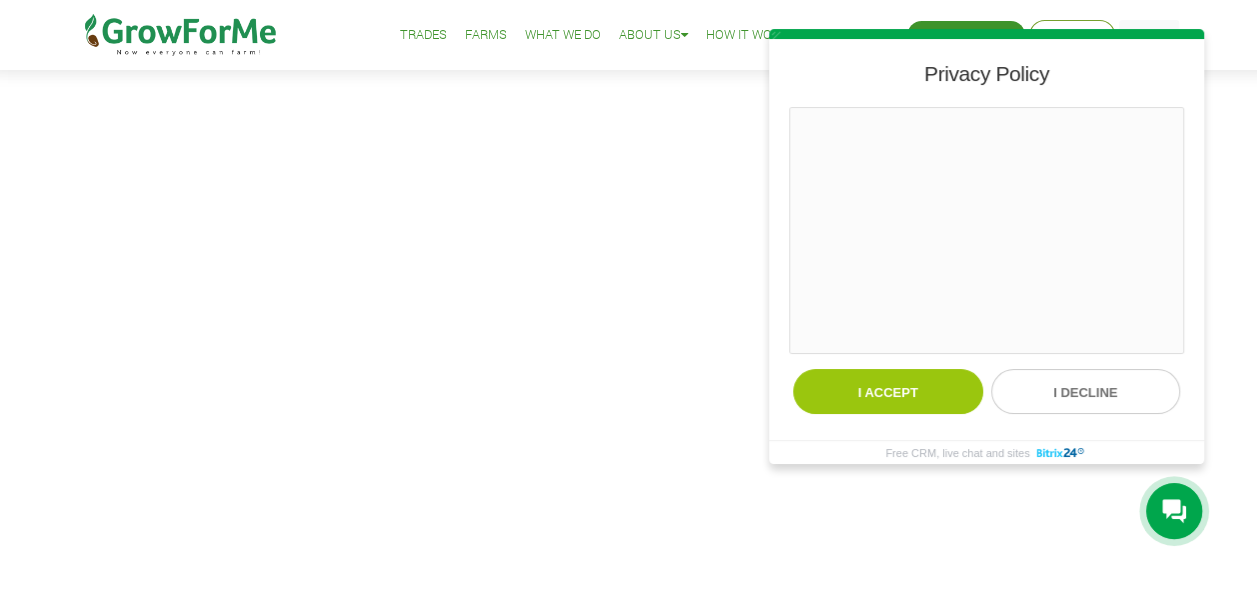 type 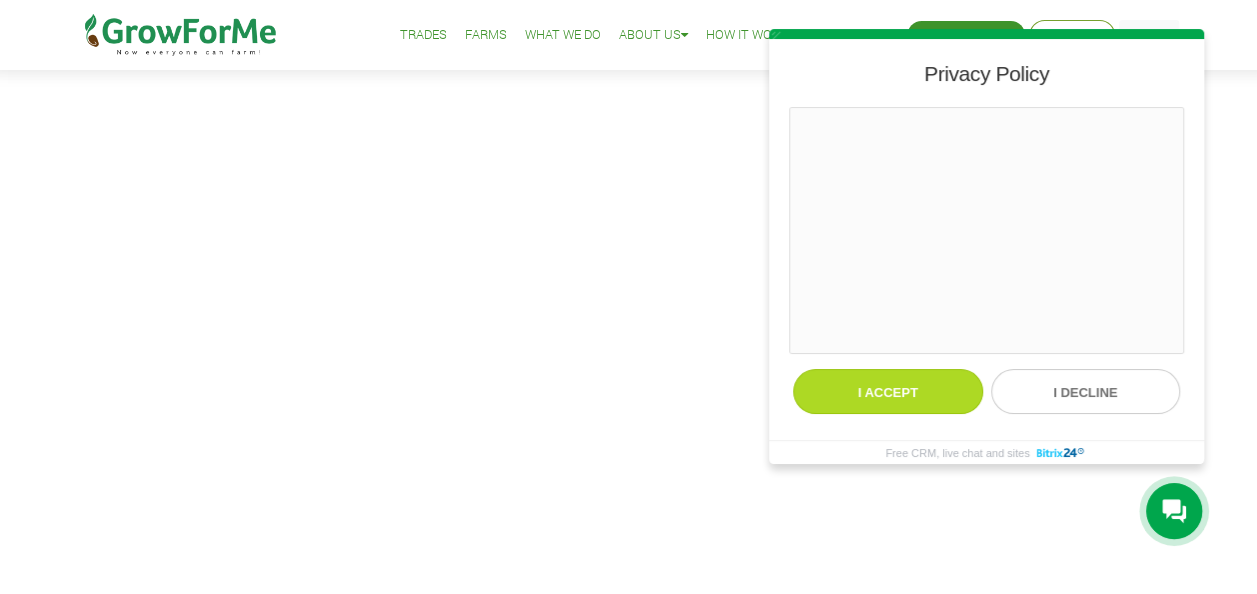 click on "I accept" at bounding box center (888, 391) 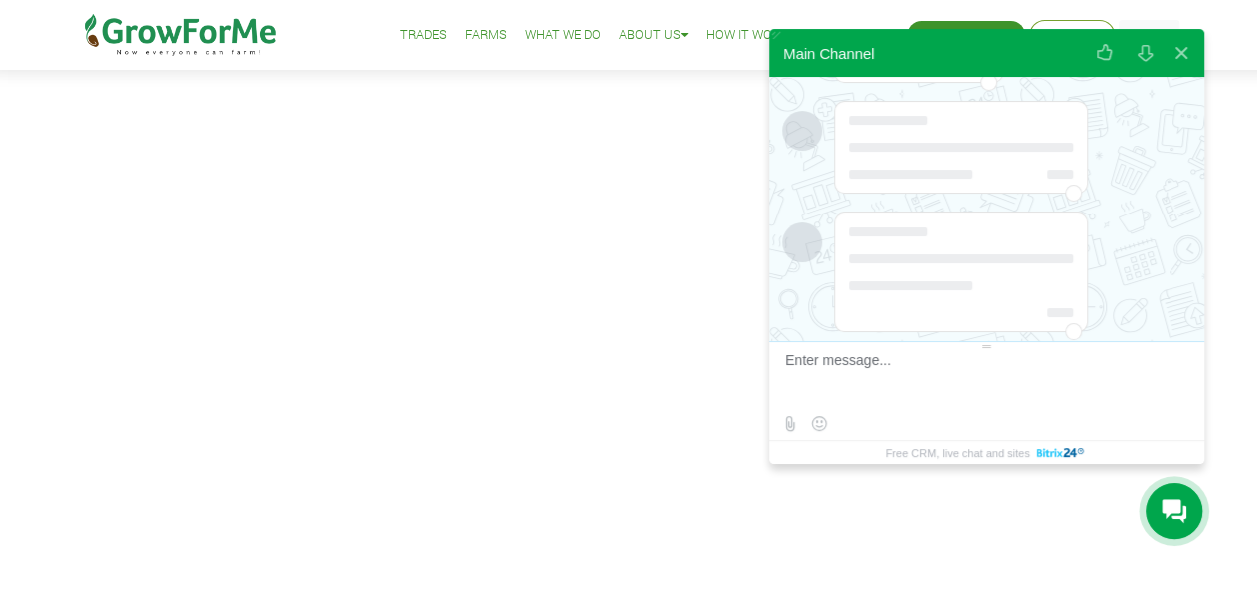 scroll, scrollTop: 377, scrollLeft: 0, axis: vertical 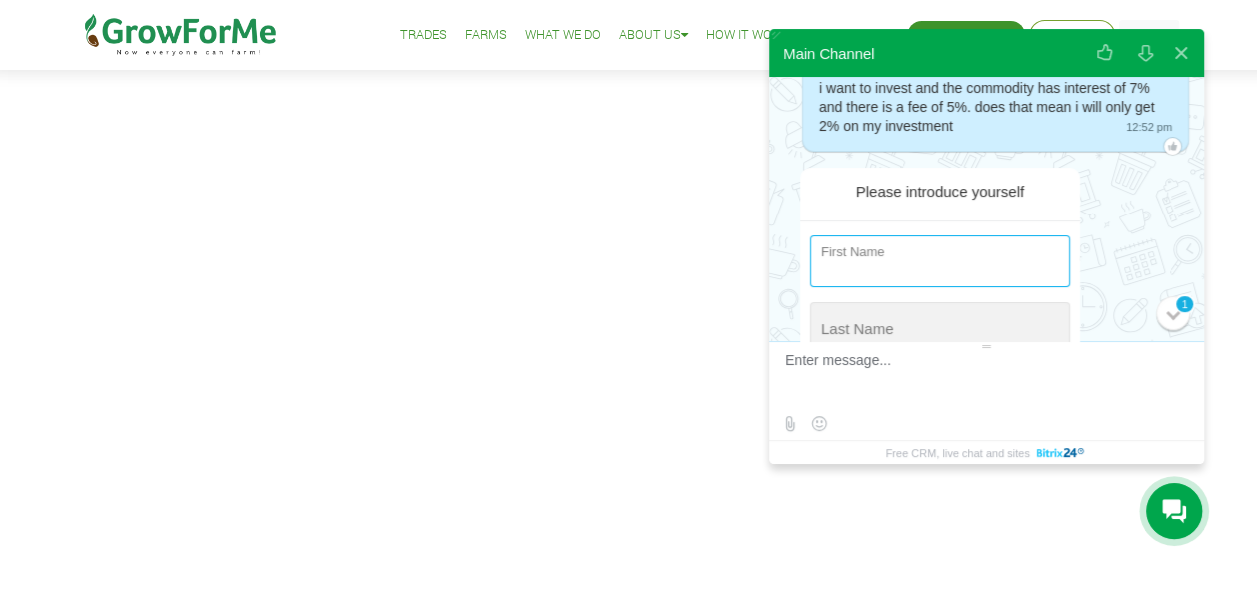 click at bounding box center [940, 261] 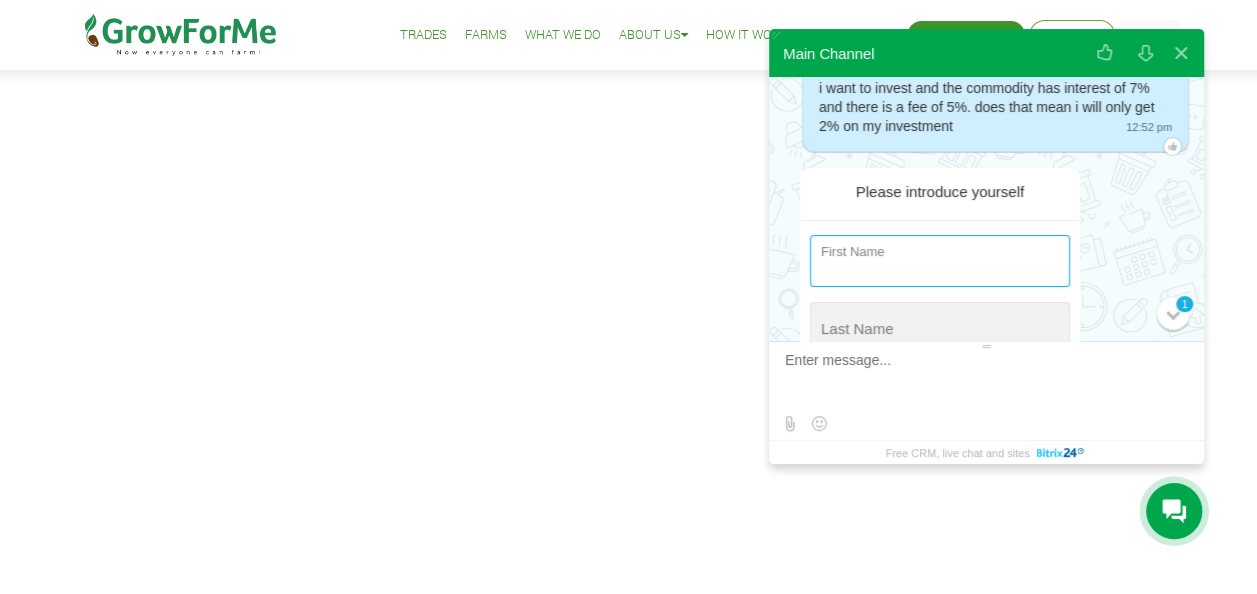 type on "Abigail" 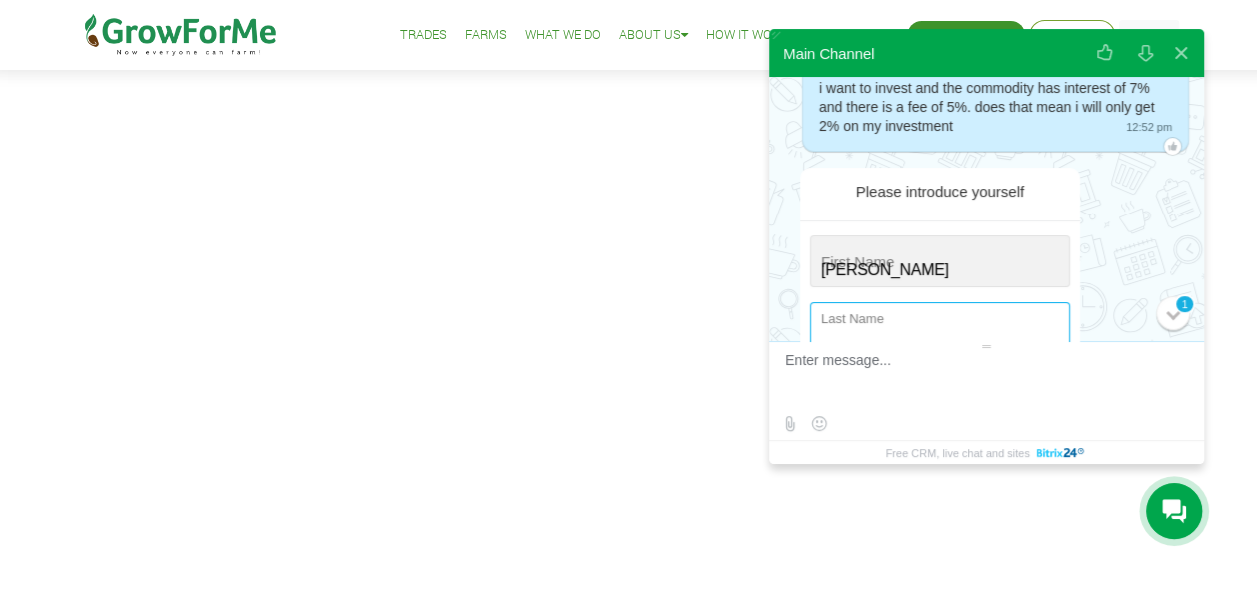type on "Agyakwa" 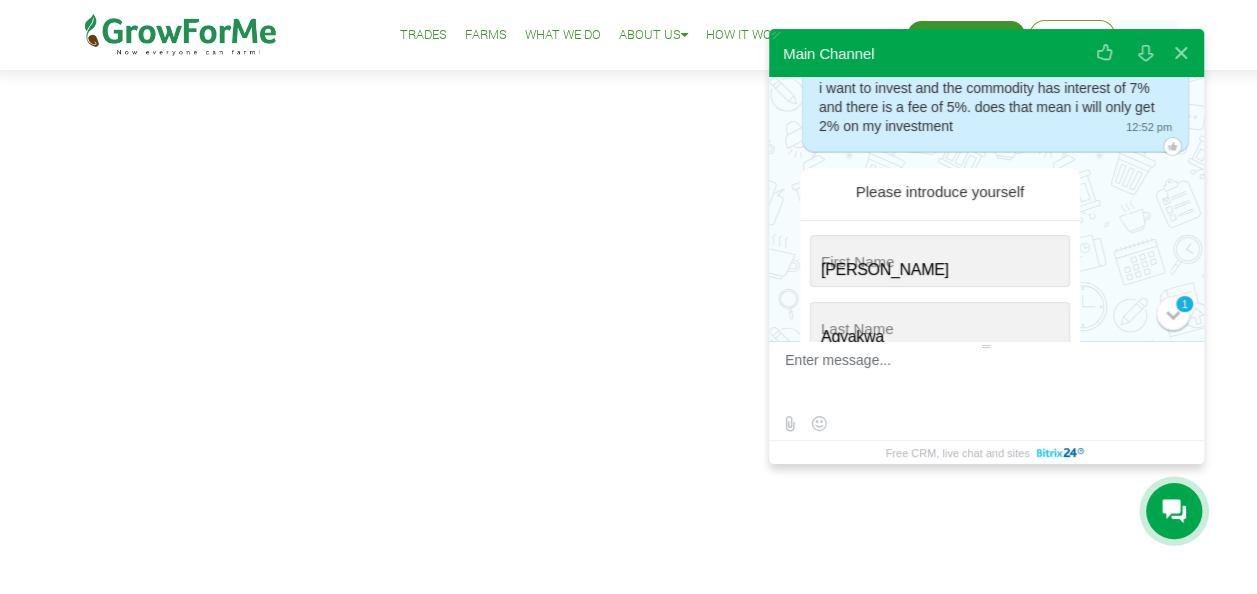 type on "+233 (249) 858-677" 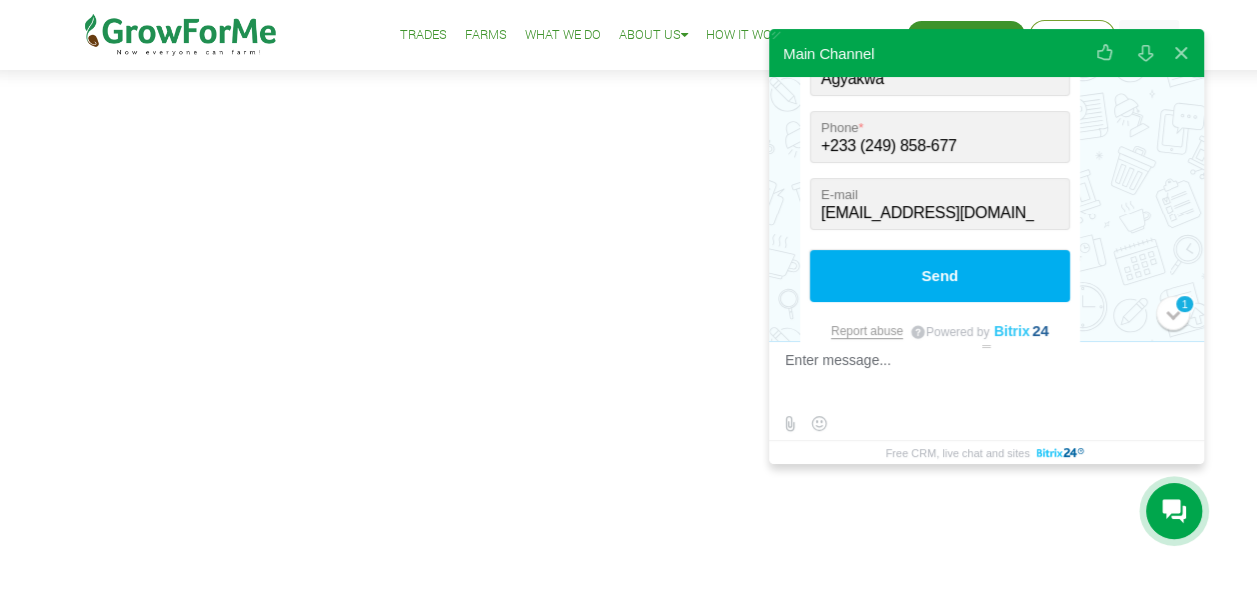 scroll, scrollTop: 353, scrollLeft: 0, axis: vertical 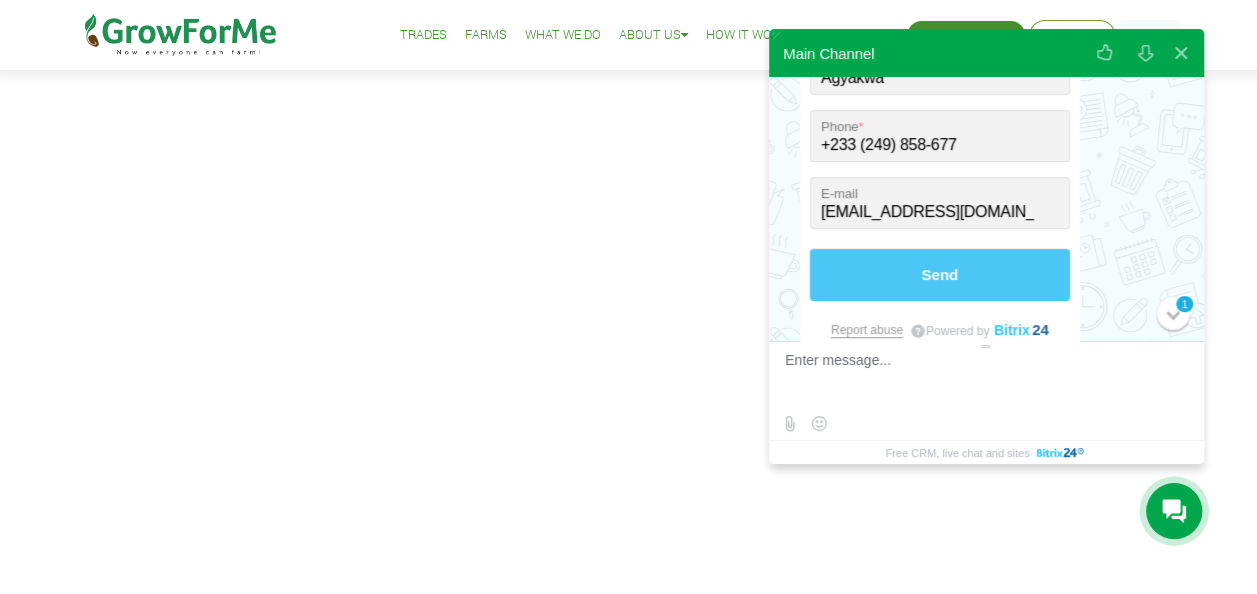 click on "Send" at bounding box center (940, 275) 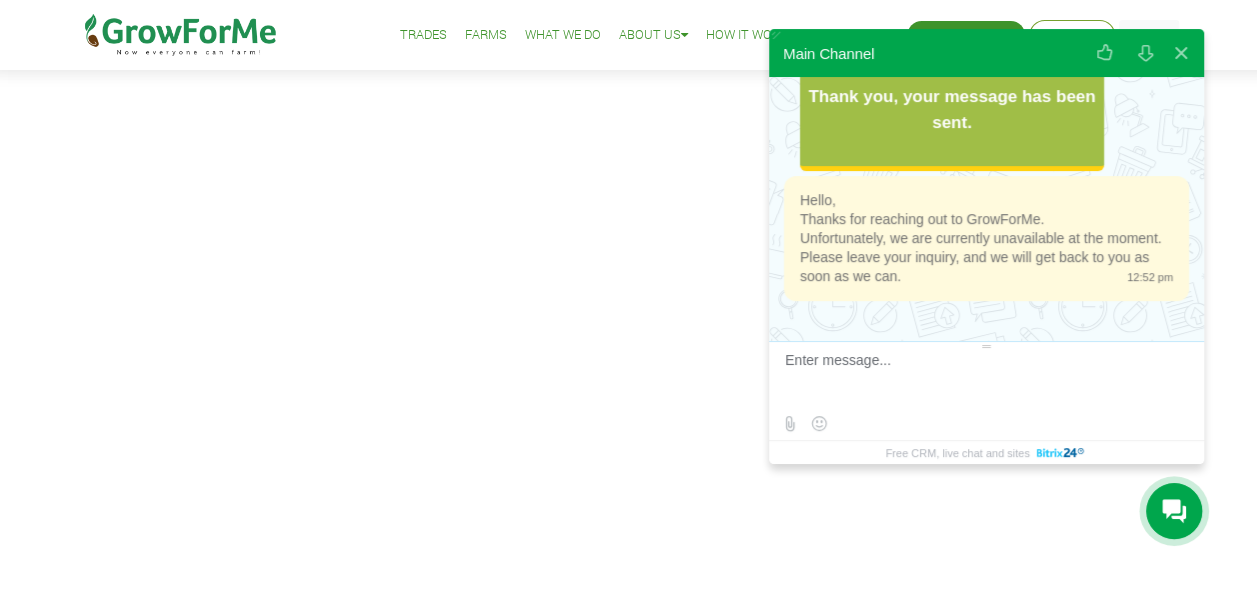scroll, scrollTop: 278, scrollLeft: 0, axis: vertical 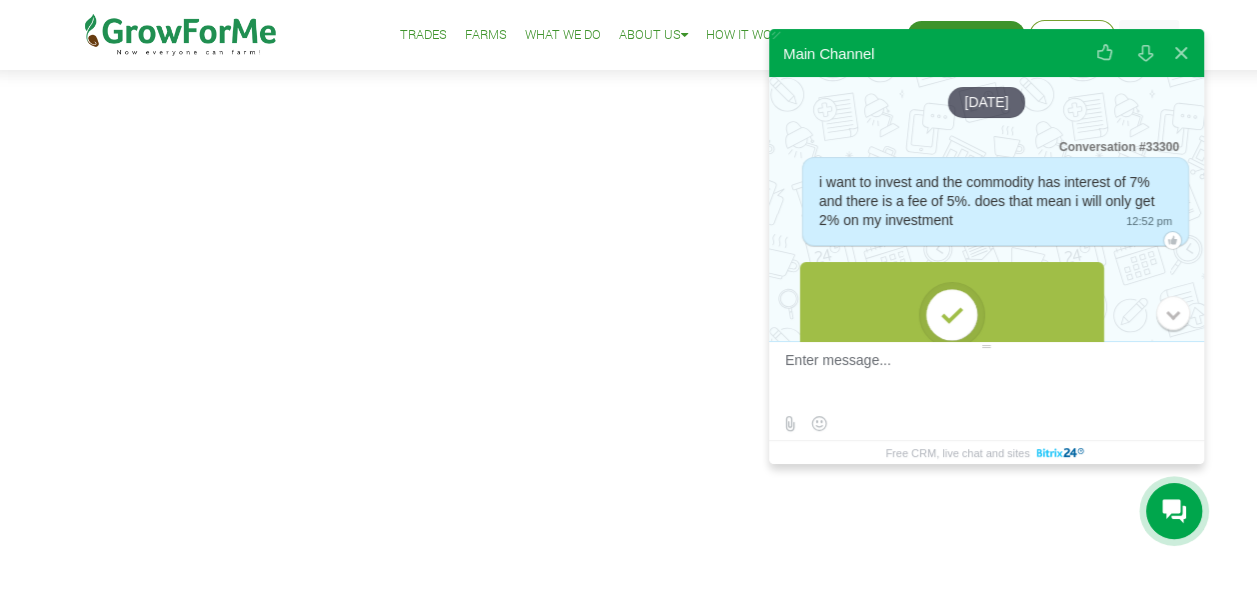 click on "i want to invest and the commodity has interest of 7% and there is a fee of 5%. does that mean i will only get 2% on my investment" at bounding box center [986, 201] 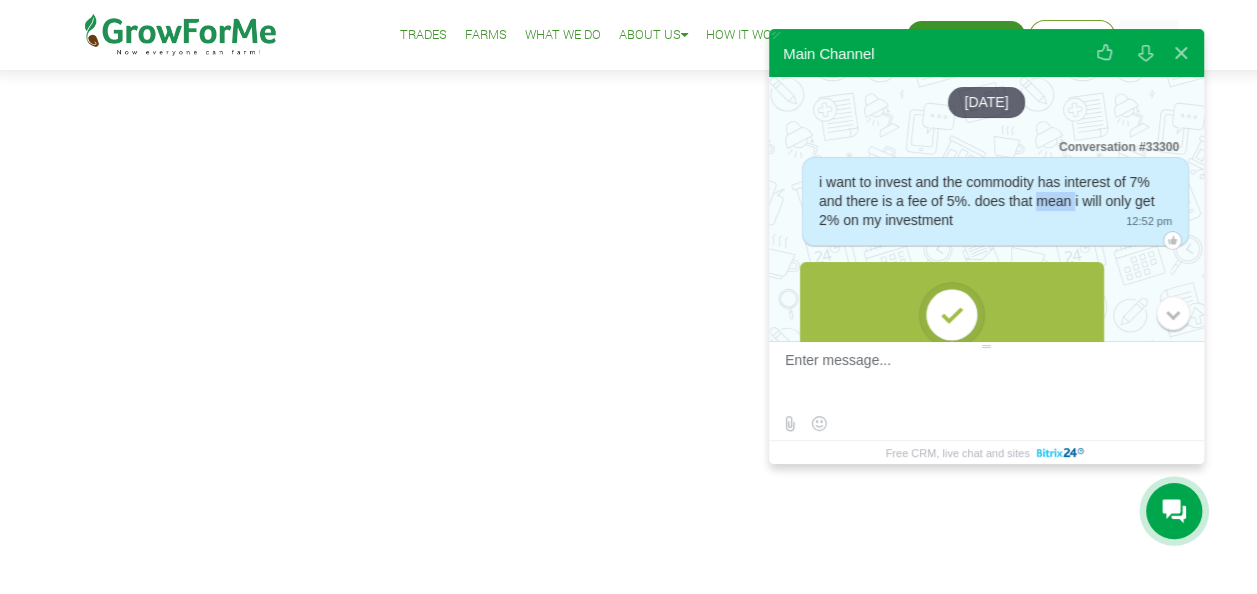 click on "i want to invest and the commodity has interest of 7% and there is a fee of 5%. does that mean i will only get 2% on my investment" at bounding box center [986, 201] 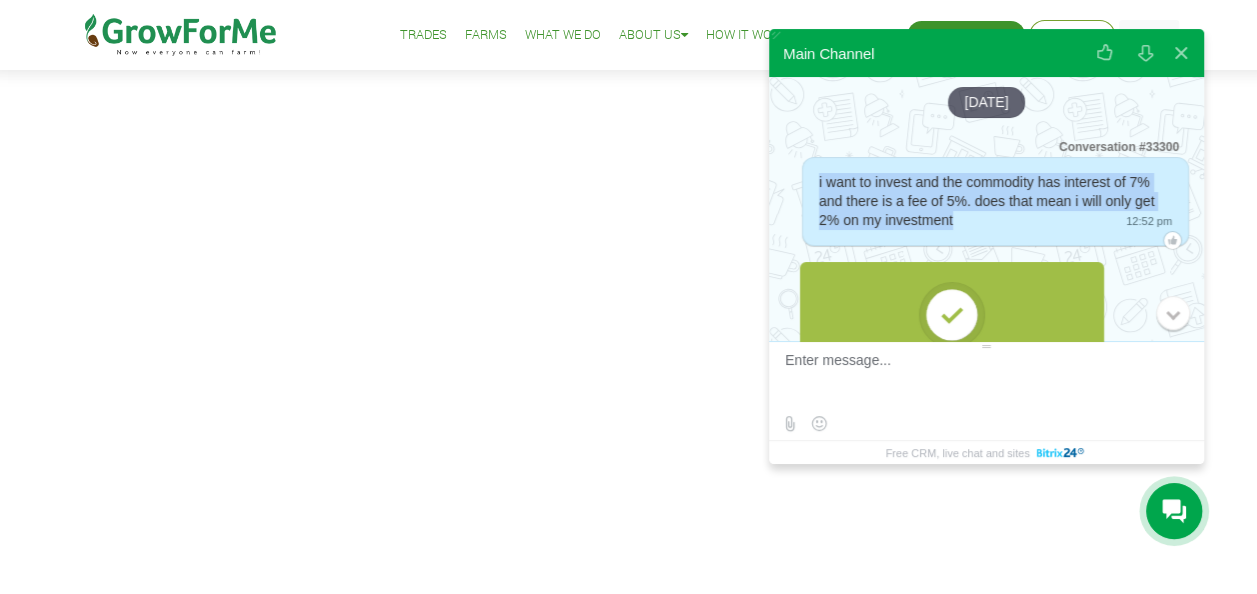 click on "i want to invest and the commodity has interest of 7% and there is a fee of 5%. does that mean i will only get 2% on my investment" at bounding box center [986, 201] 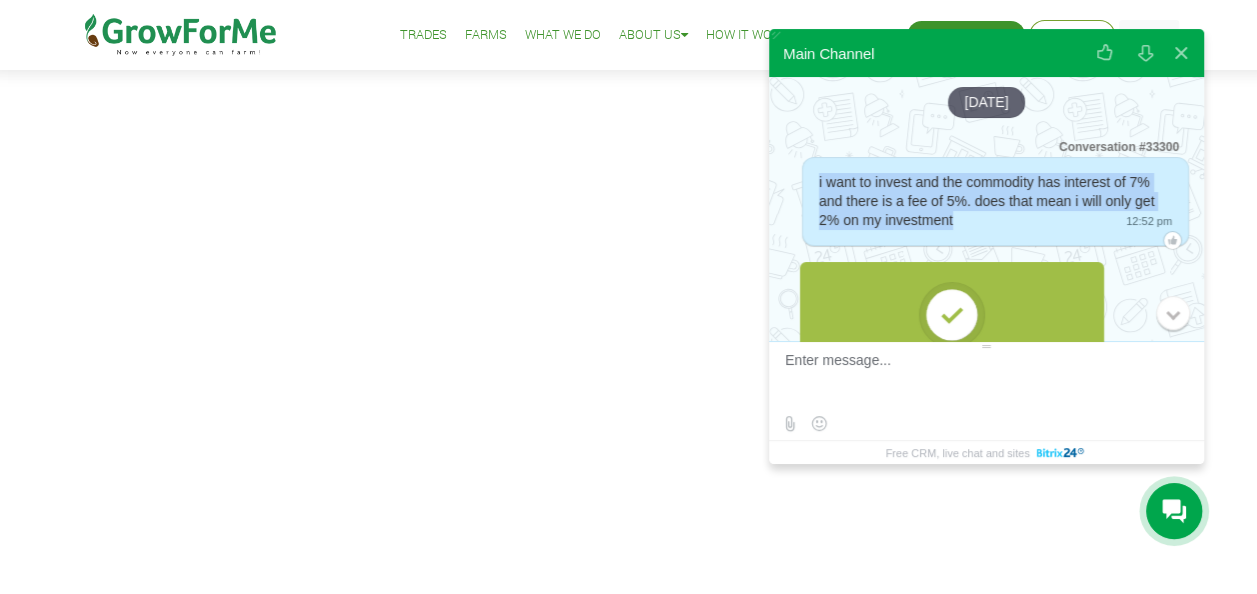 copy on "i want to invest and the commodity has interest of 7% and there is a fee of 5%. does that mean i will only get 2% on my investment" 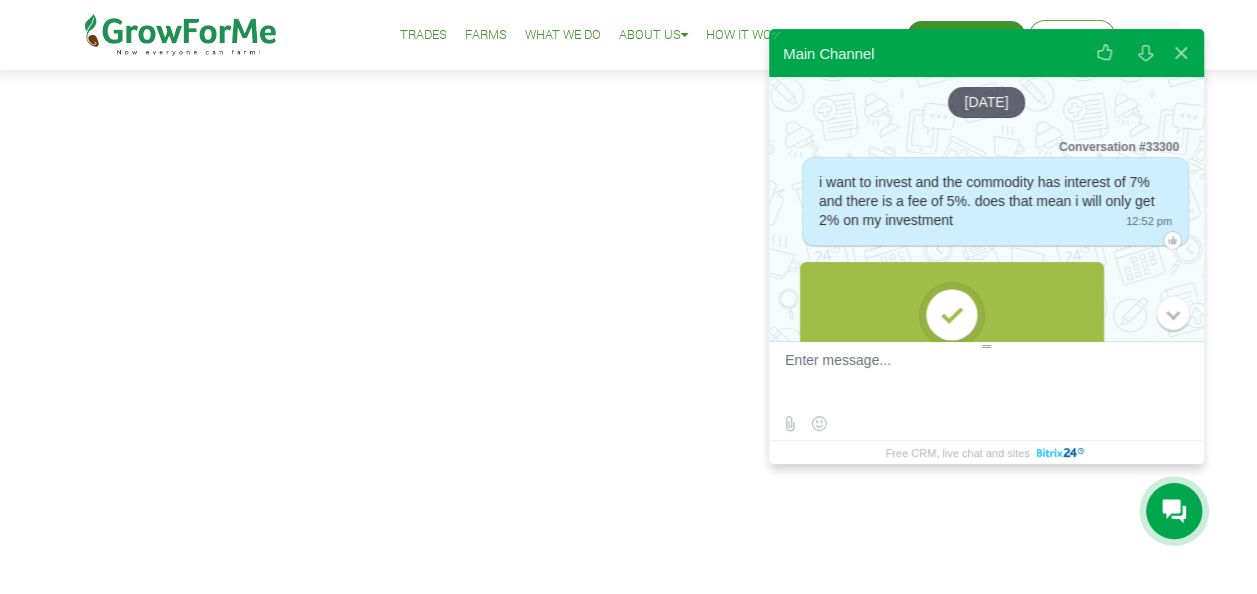 drag, startPoint x: 942, startPoint y: 366, endPoint x: 949, endPoint y: 348, distance: 19.313208 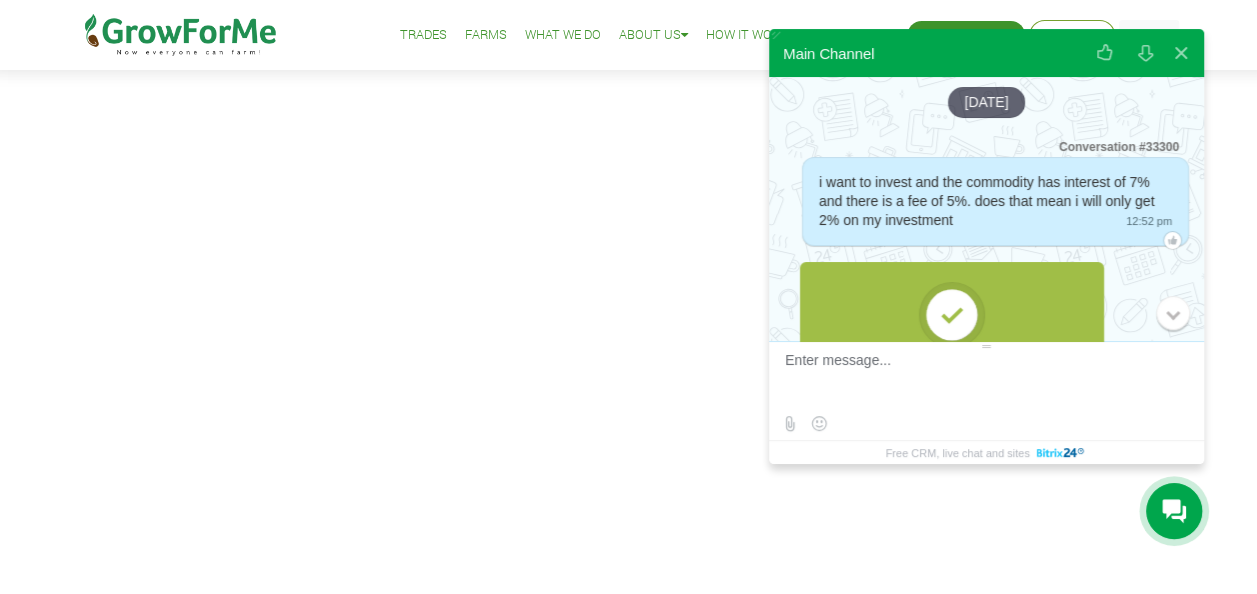 click on "Thank you, your message has been sent." at bounding box center [952, 356] 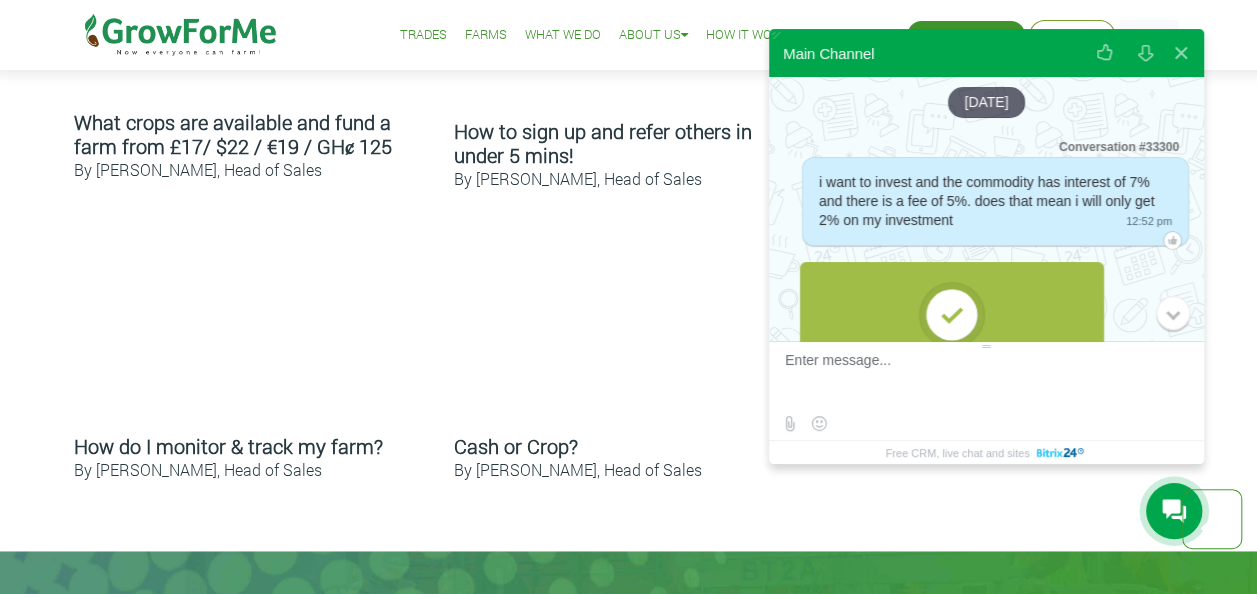 scroll, scrollTop: 1207, scrollLeft: 0, axis: vertical 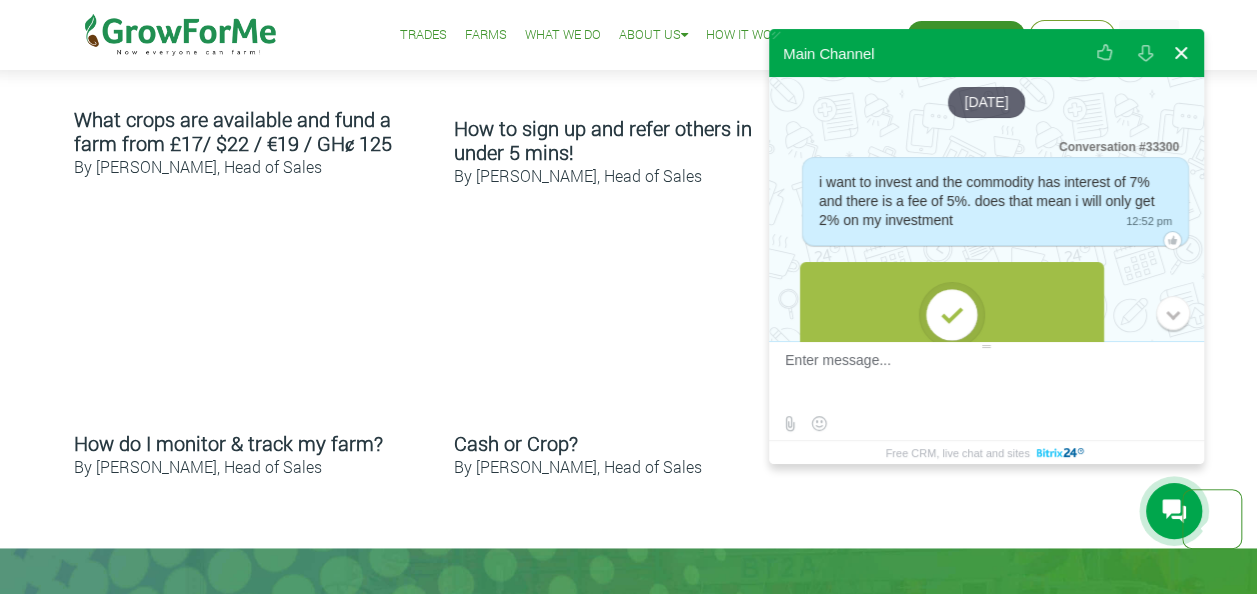 click at bounding box center [1181, 53] 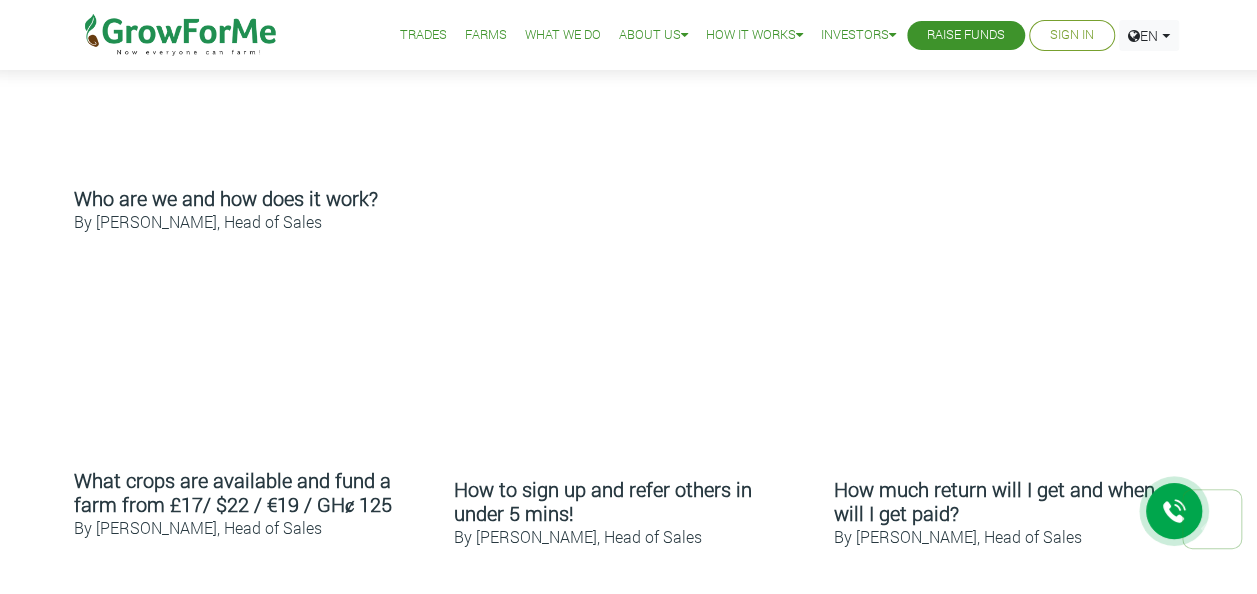 scroll, scrollTop: 849, scrollLeft: 0, axis: vertical 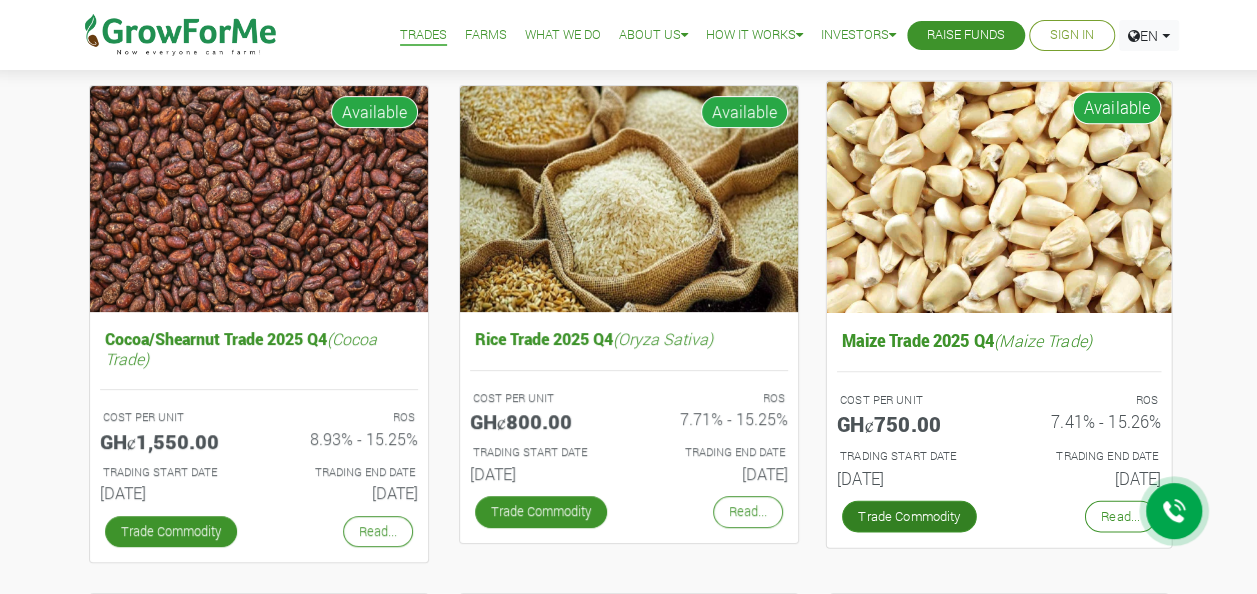 click on "Trade Commodity" at bounding box center [908, 516] 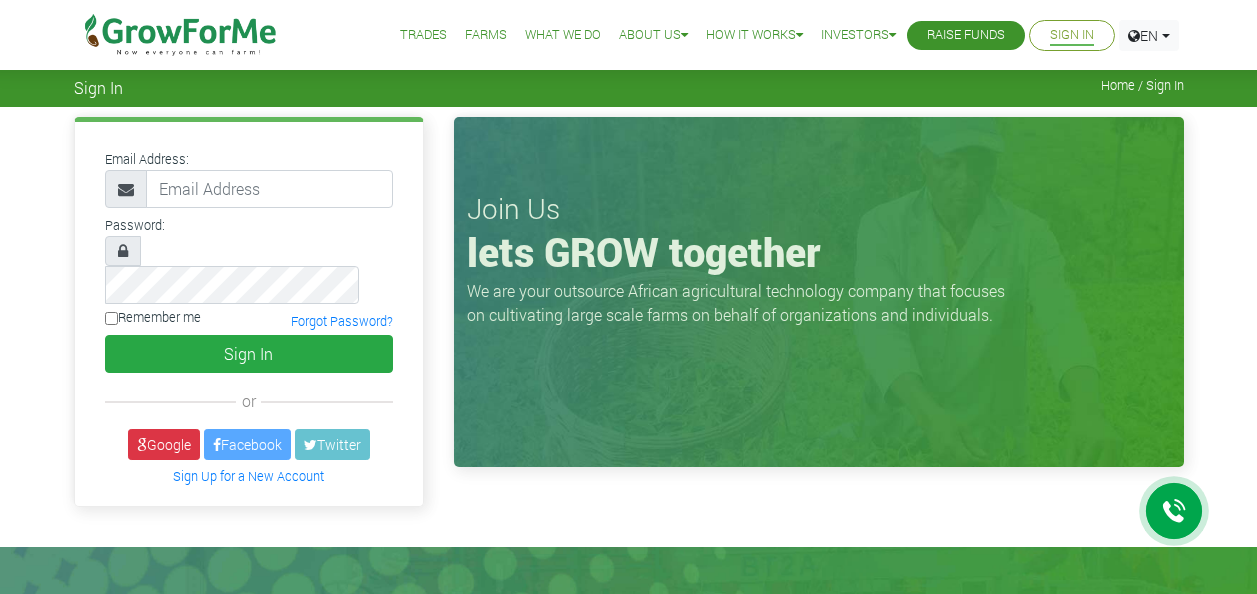 scroll, scrollTop: 0, scrollLeft: 0, axis: both 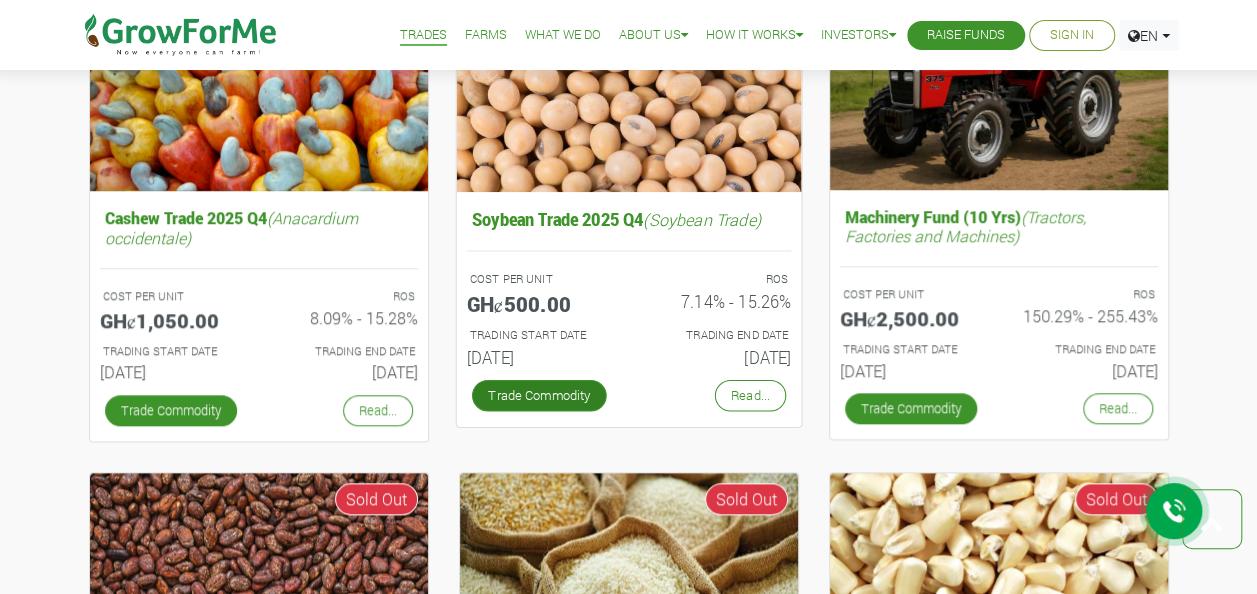 click on "Trade Commodity" at bounding box center (538, 395) 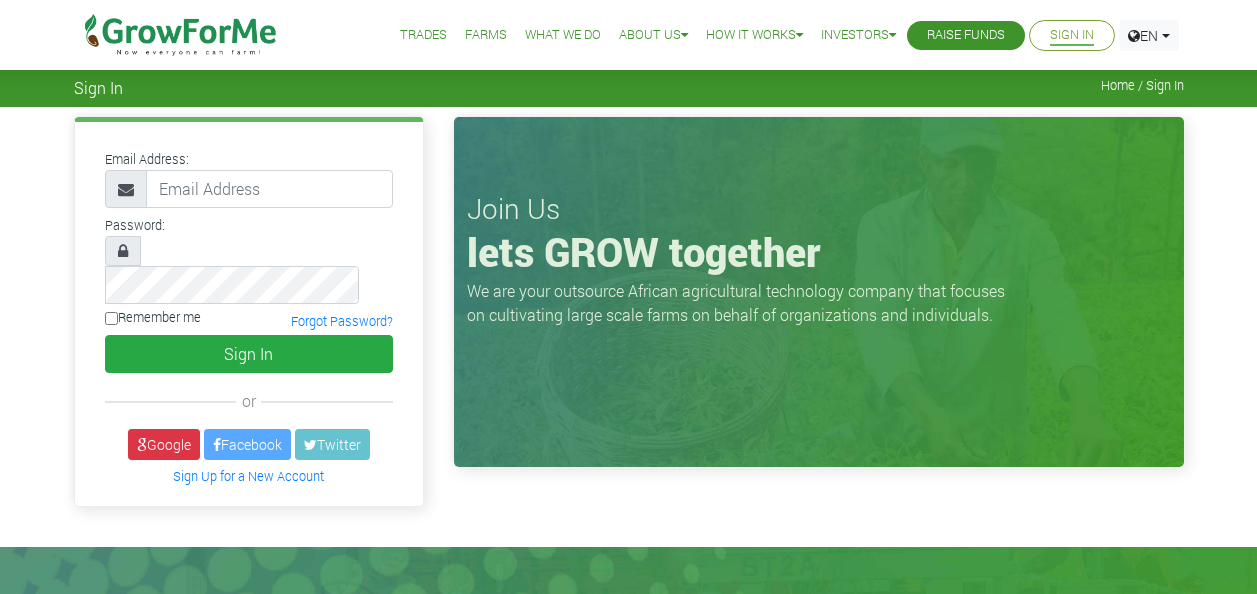 scroll, scrollTop: 0, scrollLeft: 0, axis: both 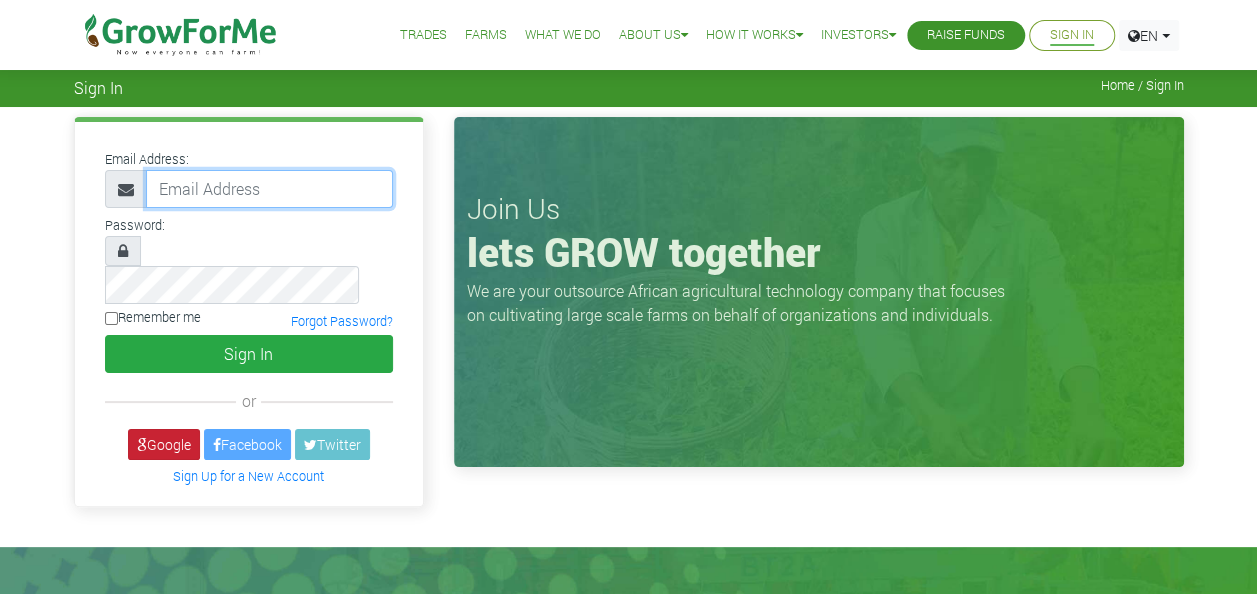 type on "[EMAIL_ADDRESS][DOMAIN_NAME]" 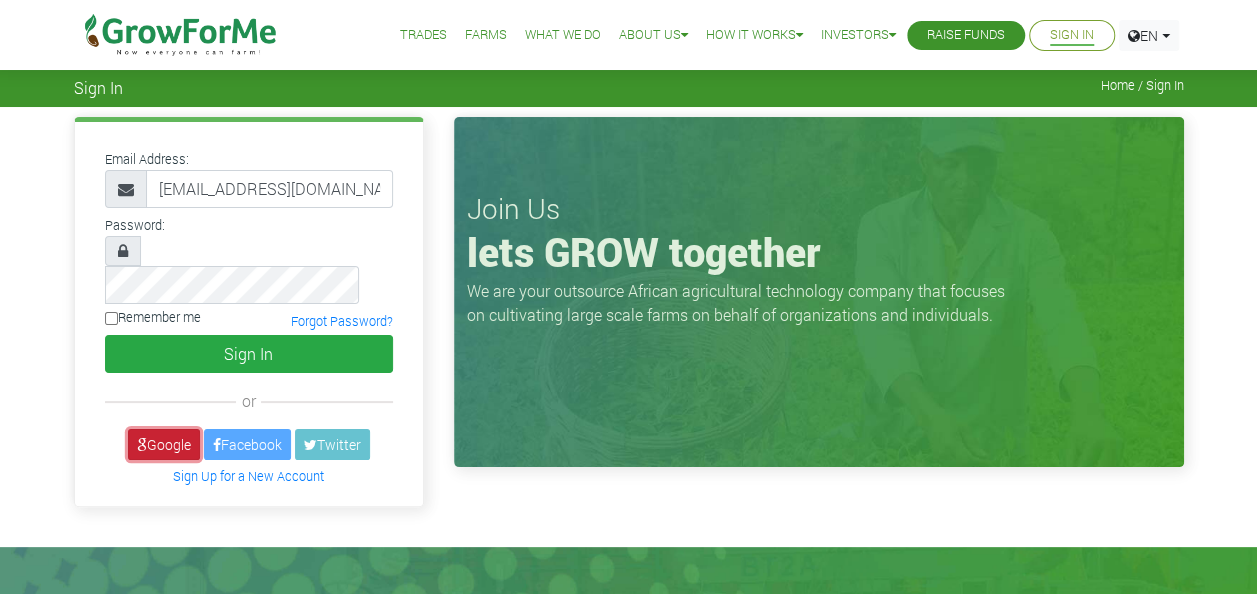 click on "Google" at bounding box center (164, 444) 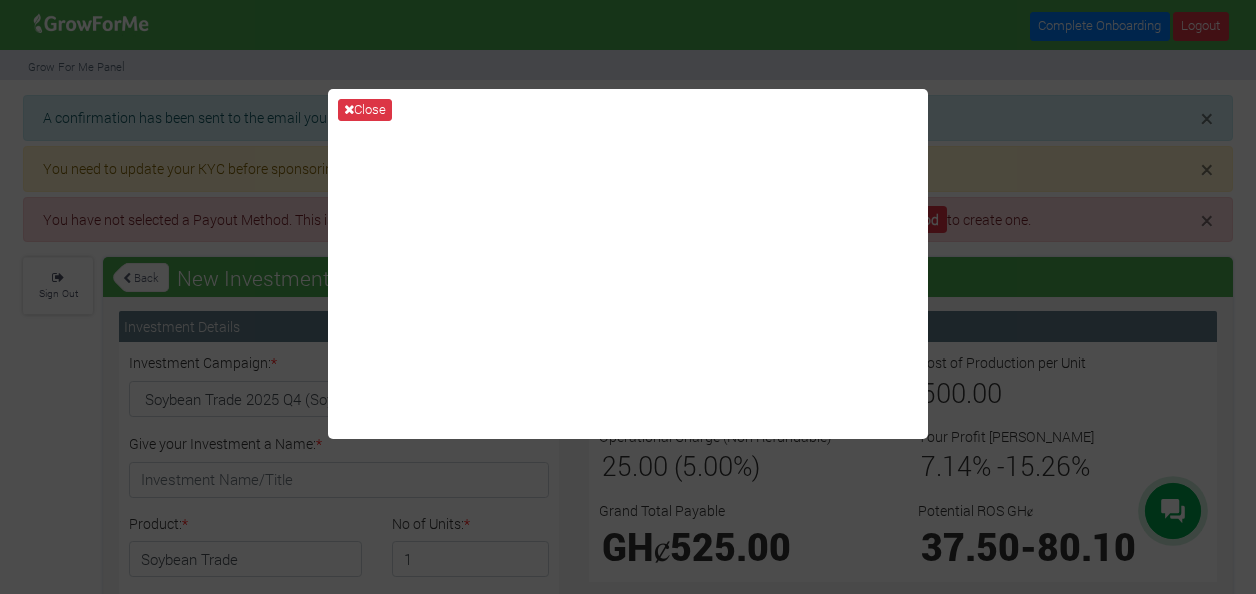 scroll, scrollTop: 0, scrollLeft: 0, axis: both 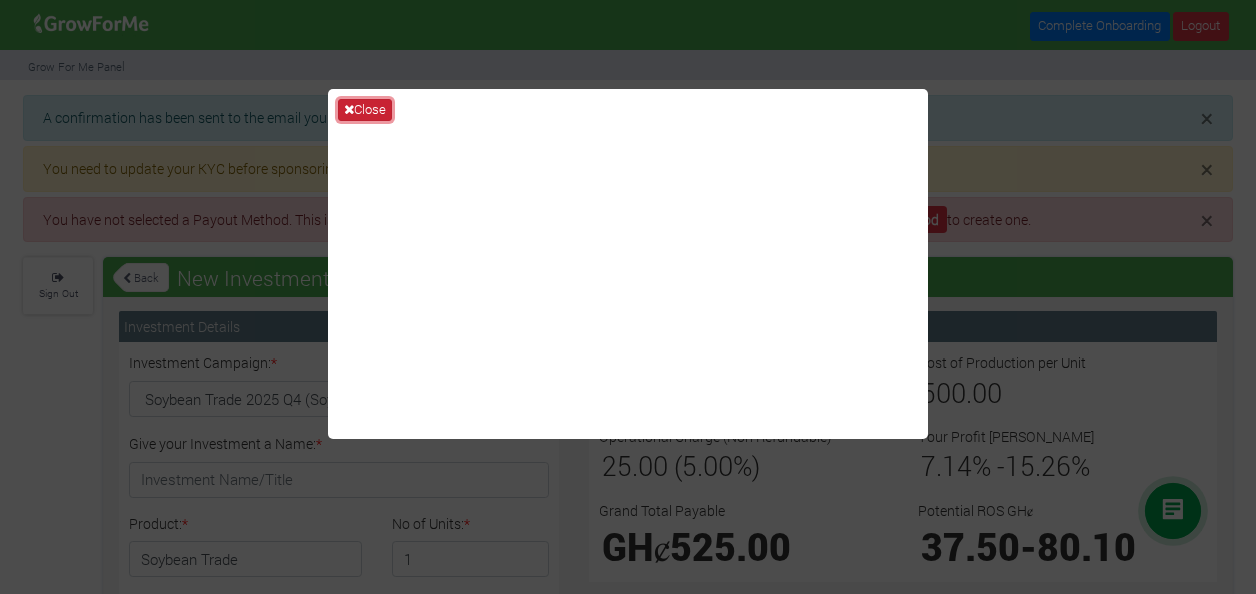 click on "Close" at bounding box center [365, 110] 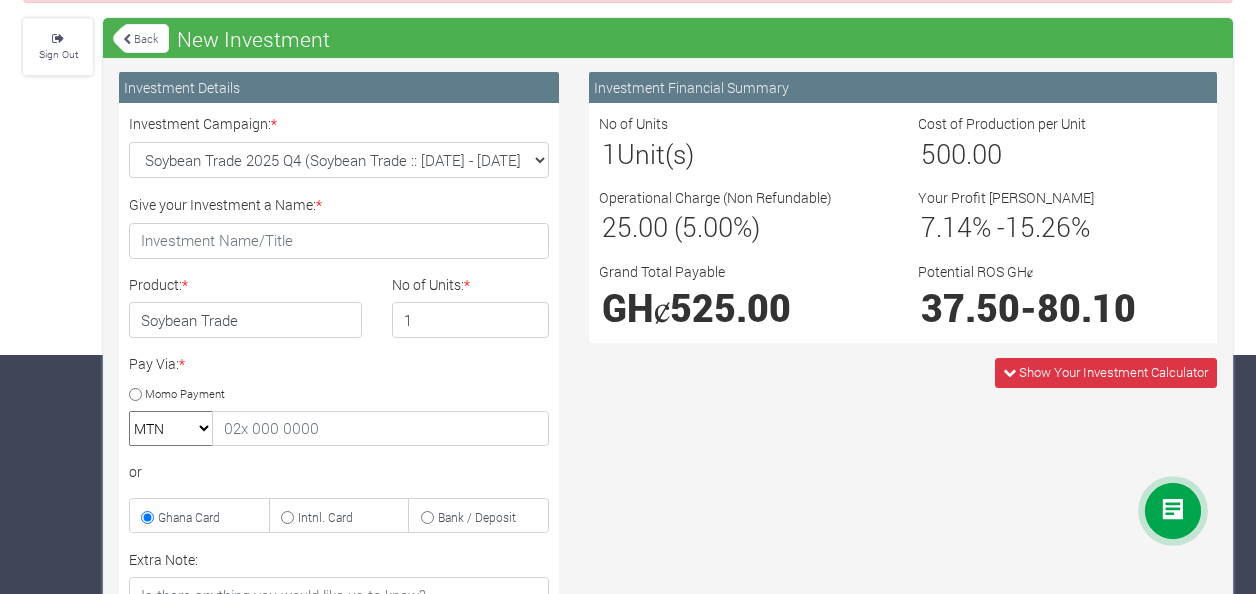 scroll, scrollTop: 244, scrollLeft: 0, axis: vertical 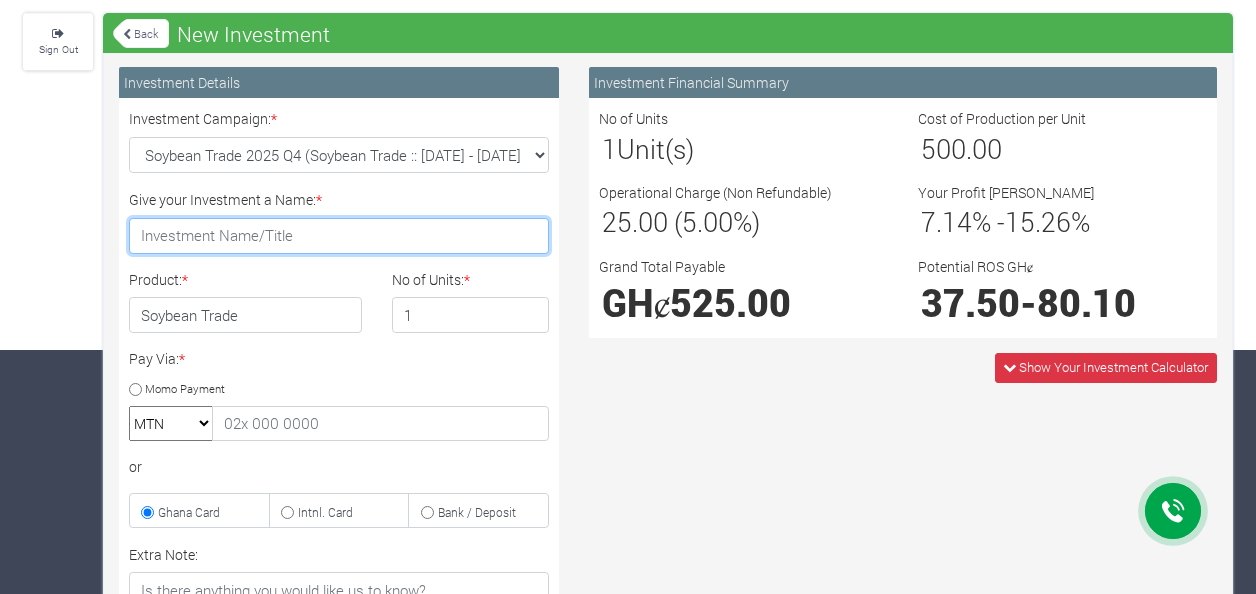 click on "Give your Investment a Name:  *" at bounding box center (339, 236) 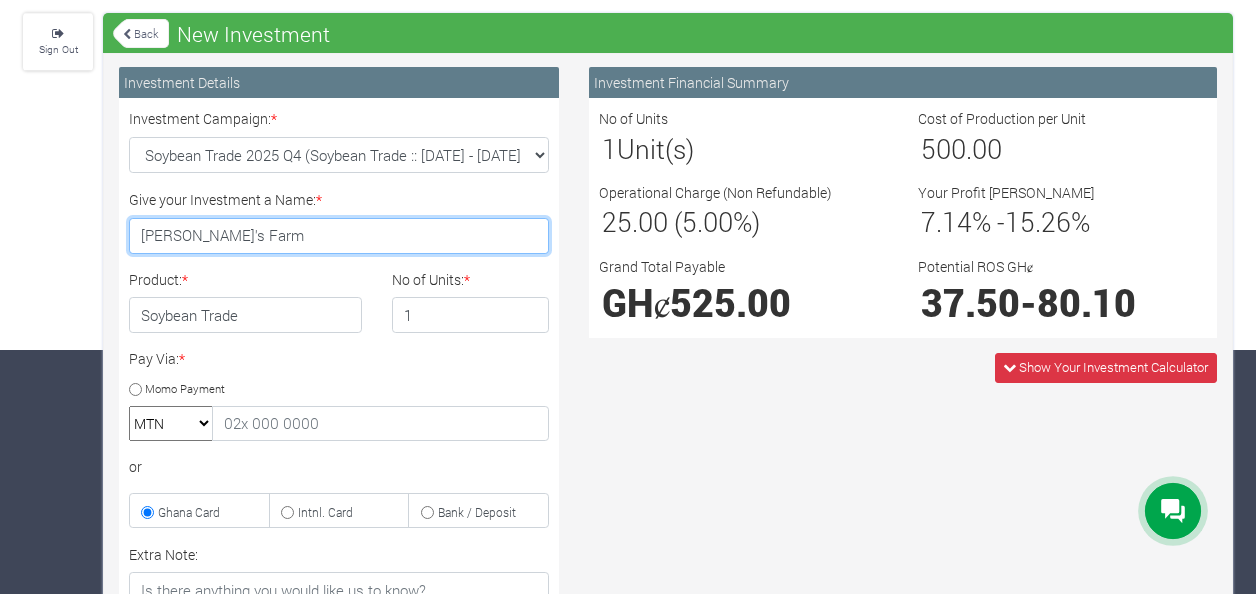 type on "Agyakwa's Farm" 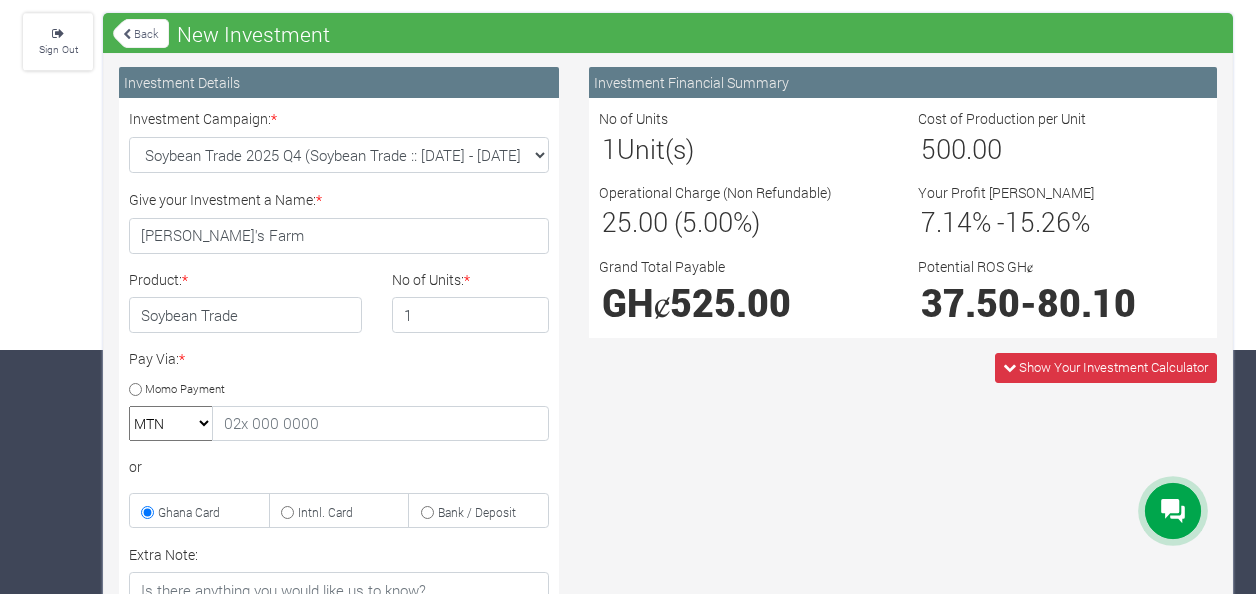 click on "Give your Investment a Name:  *
Agyakwa's Farm" at bounding box center [339, 221] 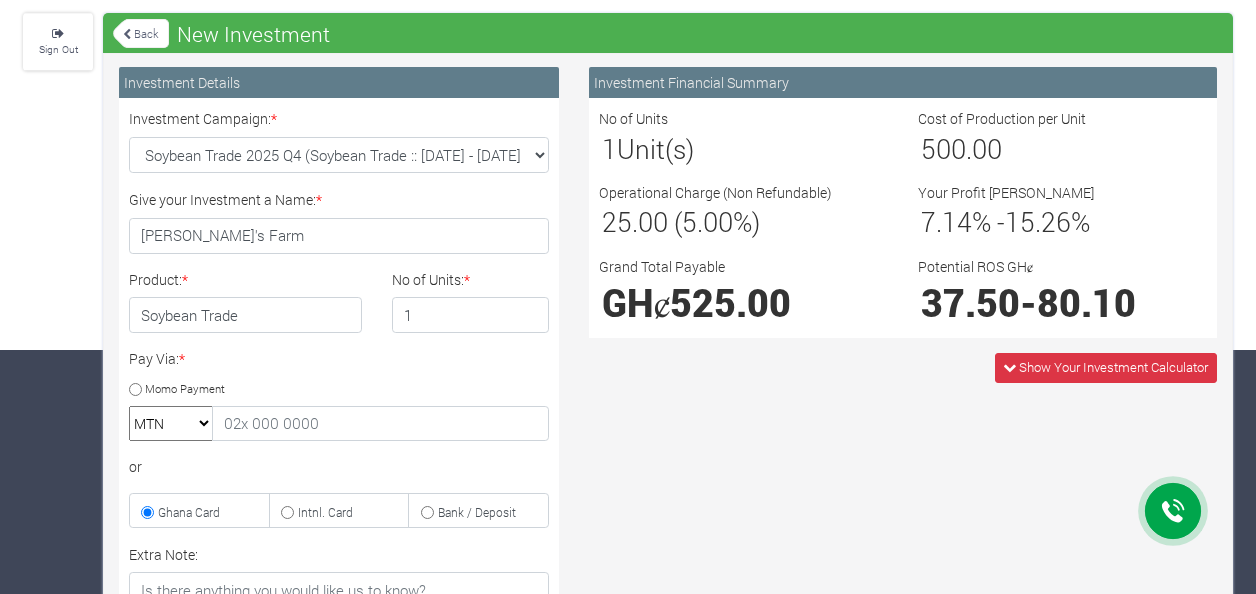click on "Momo Payment" at bounding box center [135, 389] 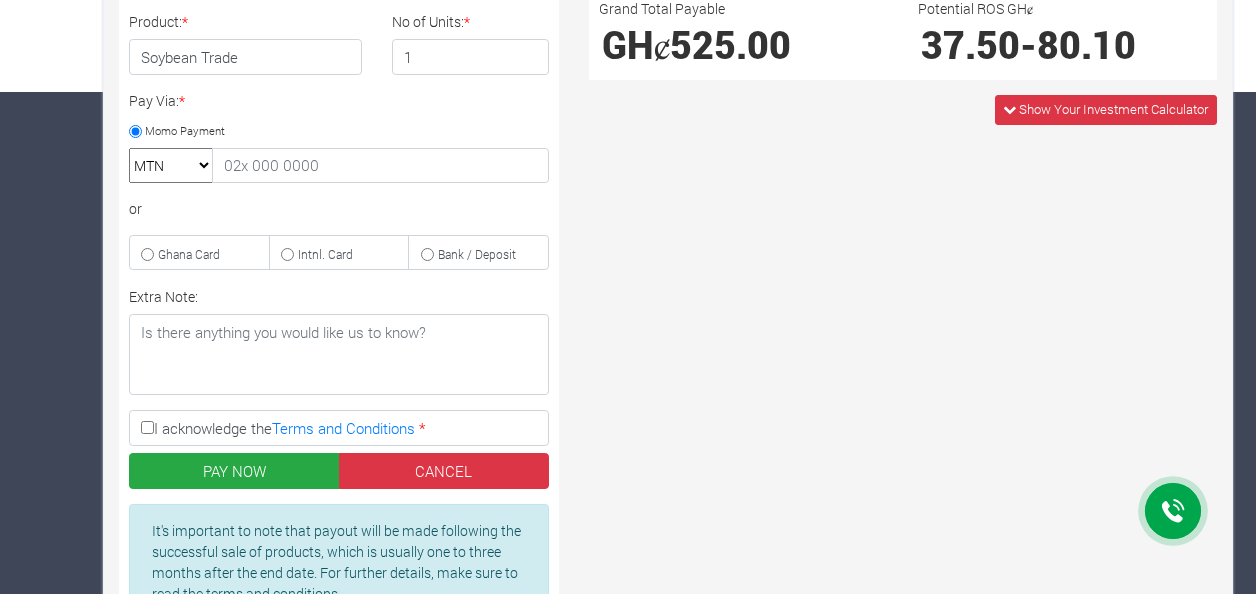 scroll, scrollTop: 503, scrollLeft: 0, axis: vertical 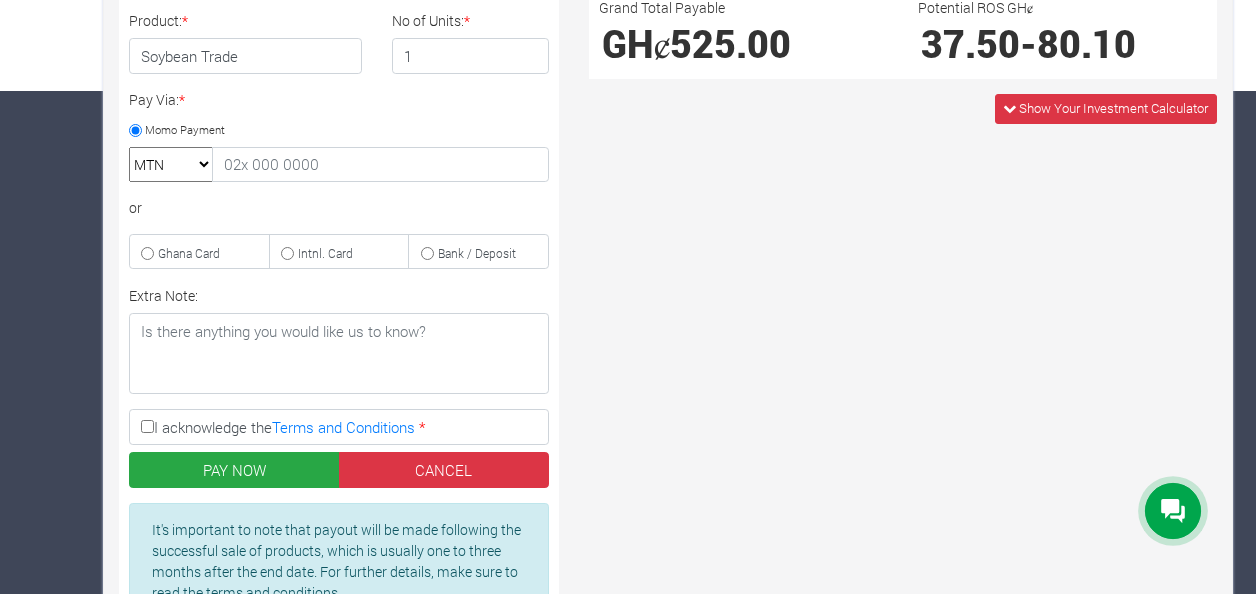 click on "I acknowledge the   Terms and Conditions    *" at bounding box center (147, 426) 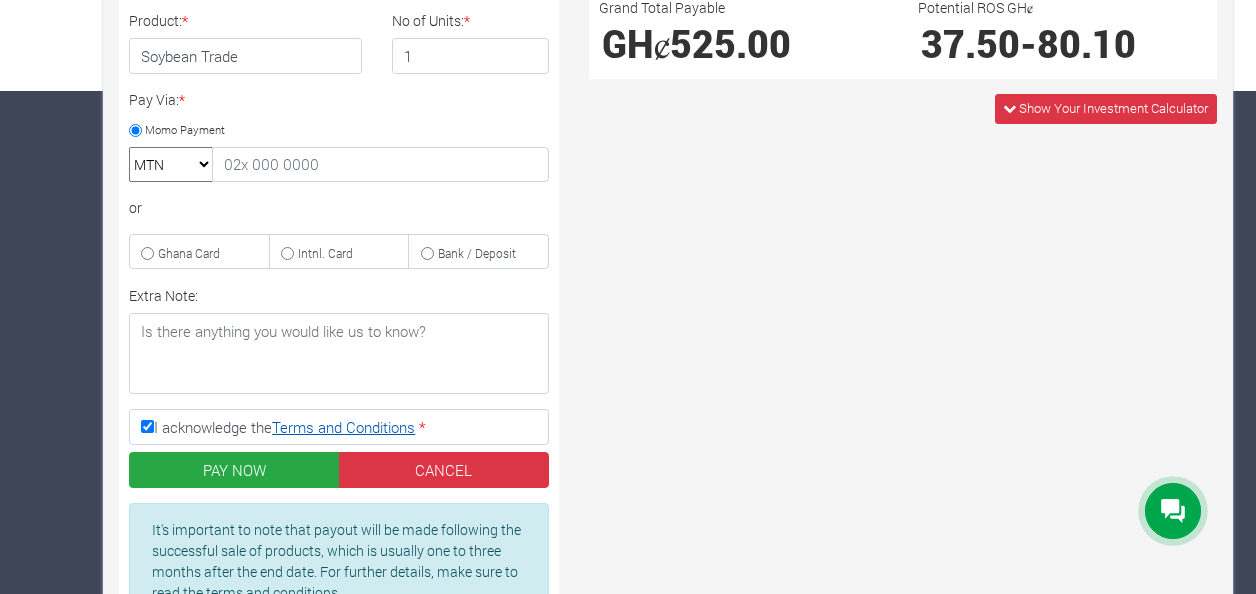 click on "Terms and Conditions" at bounding box center [343, 427] 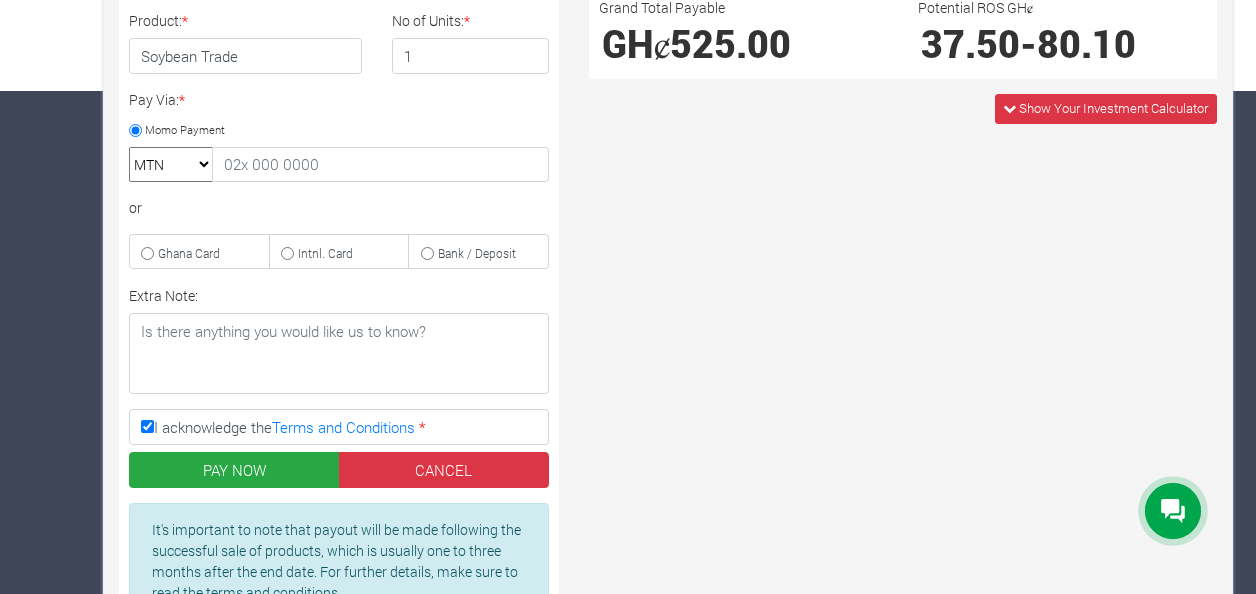 scroll, scrollTop: 417, scrollLeft: 0, axis: vertical 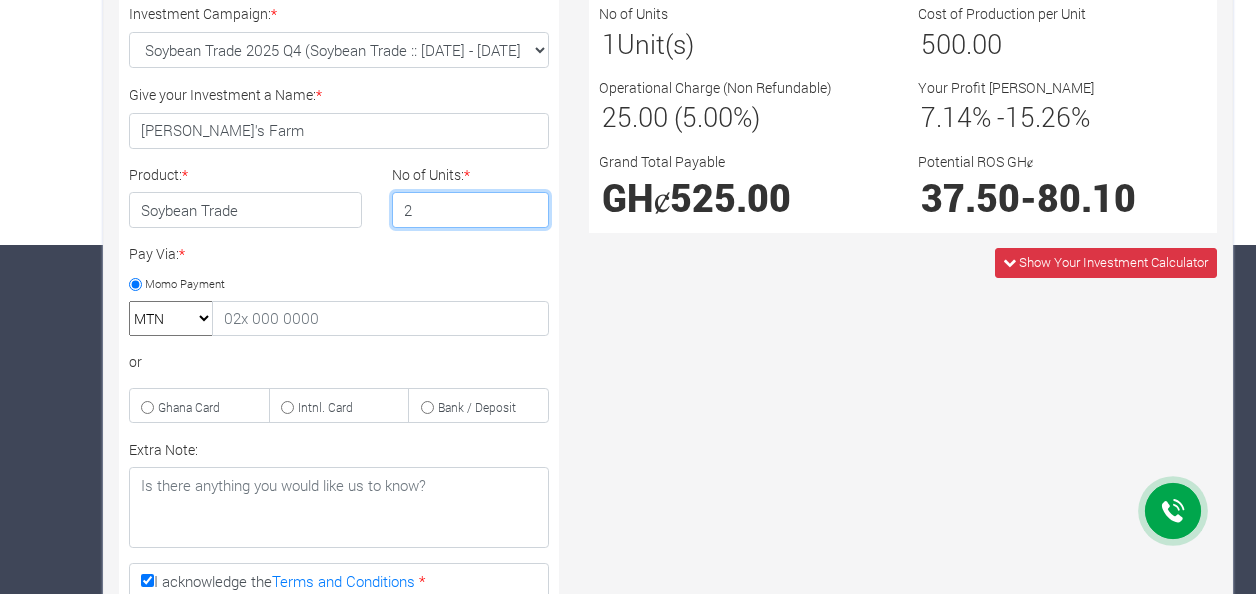 click on "2" at bounding box center [471, 210] 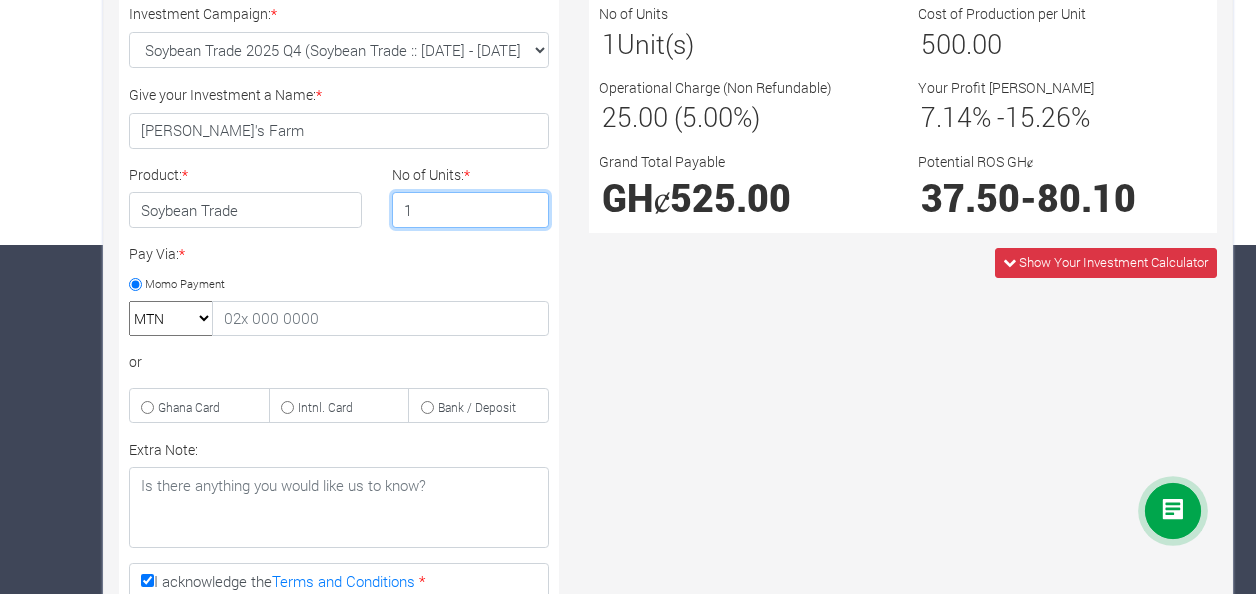 type on "1" 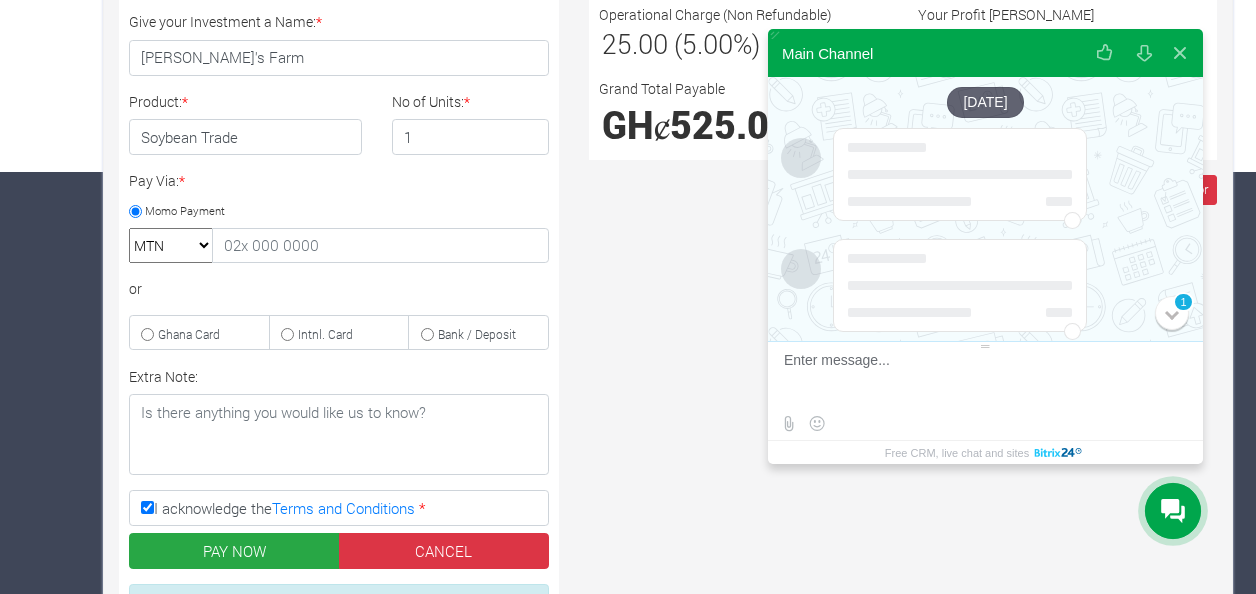 scroll, scrollTop: 433, scrollLeft: 0, axis: vertical 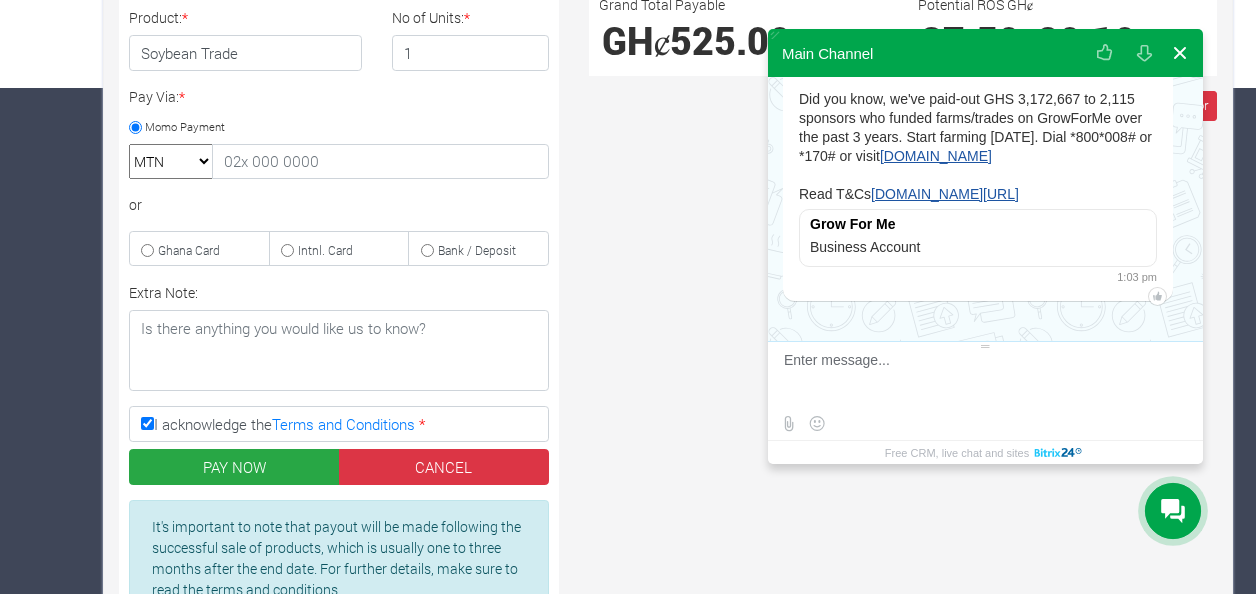 click at bounding box center [1180, 53] 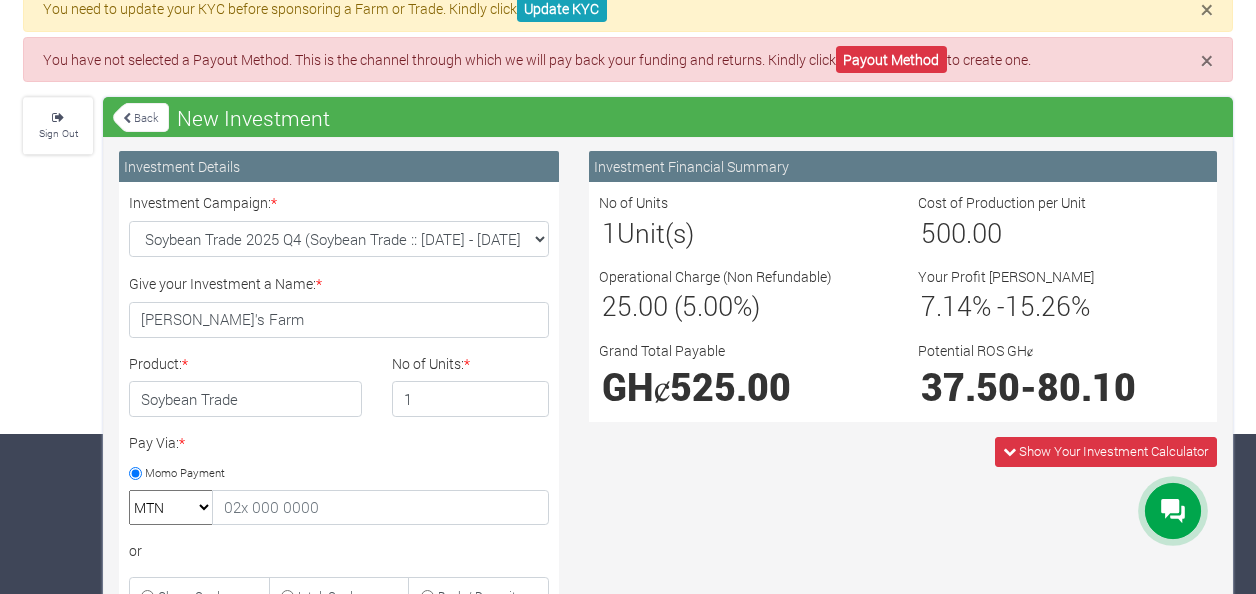 scroll, scrollTop: 161, scrollLeft: 0, axis: vertical 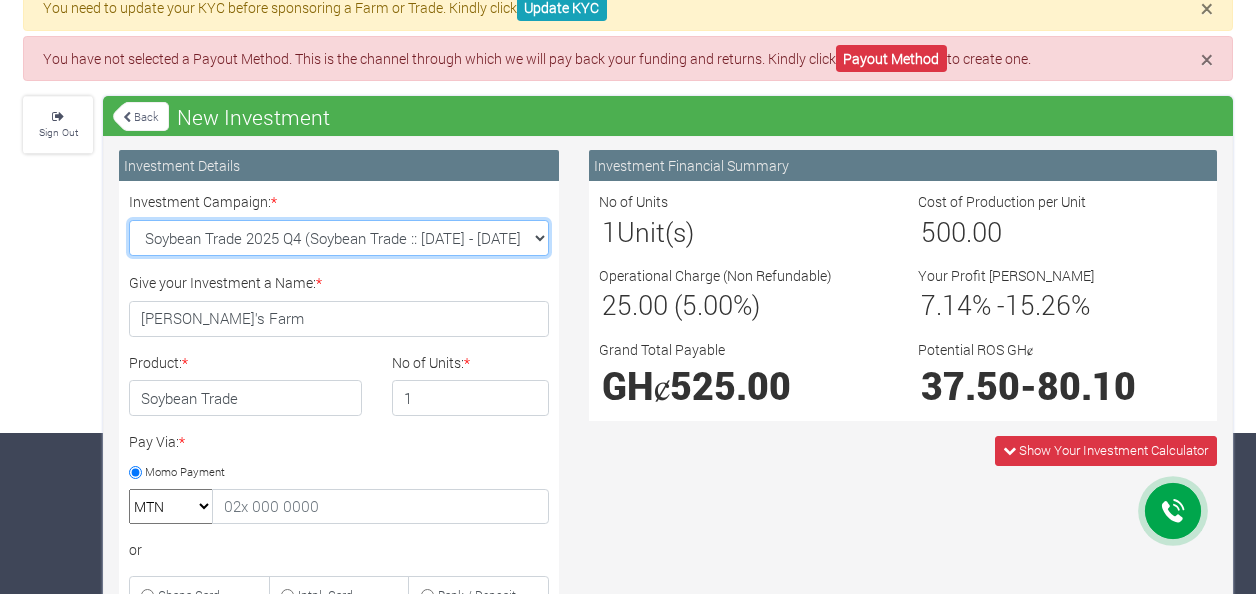 click on "Soybean Trade 2025 Q4 (Soybean Trade :: 01st Oct 2025 - 31st Mar 2026)
Maize Trade 2025 Q4 (Maize Trade :: 01st Oct 2025 - 31st Mar 2026)
Cashew Trade 2025 Q4 (Cashew Trade :: 01st Oct 2025 - 31st Mar 2026)
Machinery Fund (10 Yrs) (Machinery :: 01st Jun 2025 - 01st Jun 2035) Rice Trade 2025 Q4 (Rice Trade :: 01st Oct 2025 - 31st Mar 2026)" at bounding box center [339, 238] 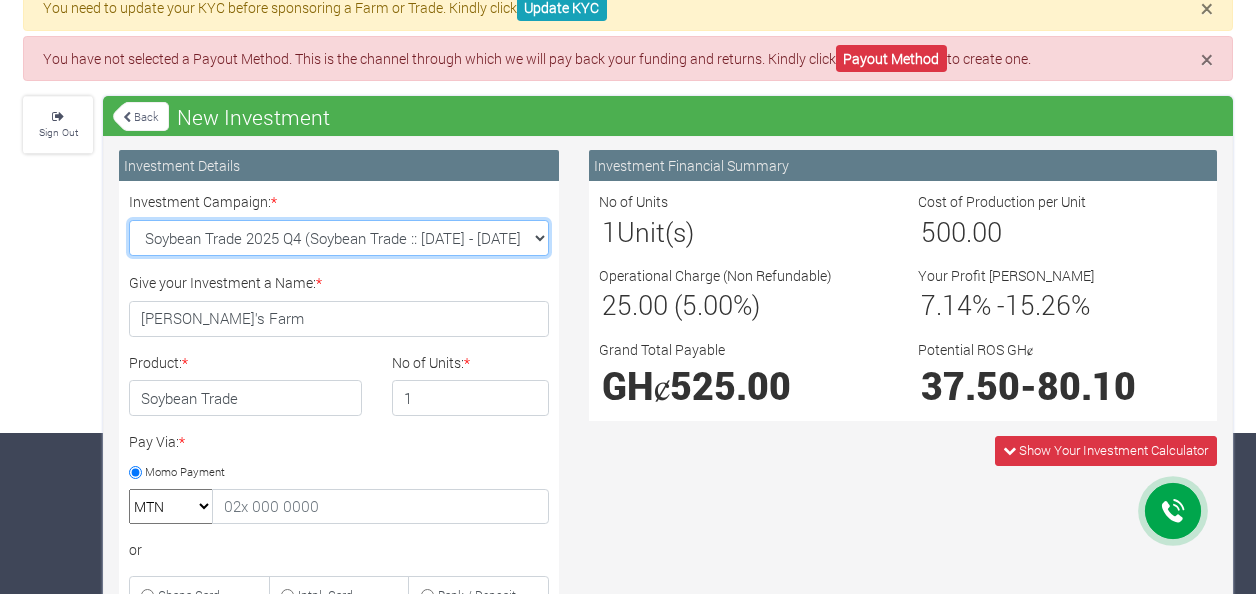 select on "47" 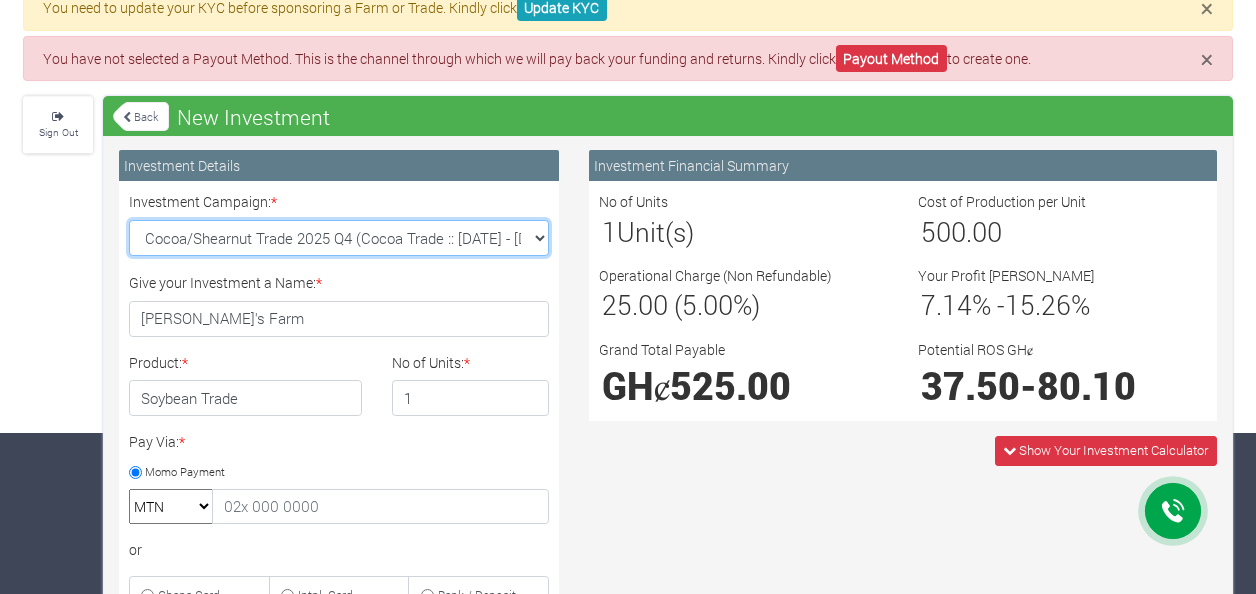 click on "Soybean Trade 2025 Q4 (Soybean Trade :: 01st Oct 2025 - 31st Mar 2026)
Maize Trade 2025 Q4 (Maize Trade :: 01st Oct 2025 - 31st Mar 2026)
Cashew Trade 2025 Q4 (Cashew Trade :: 01st Oct 2025 - 31st Mar 2026)
Machinery Fund (10 Yrs) (Machinery :: 01st Jun 2025 - 01st Jun 2035) Rice Trade 2025 Q4 (Rice Trade :: 01st Oct 2025 - 31st Mar 2026)" at bounding box center [339, 238] 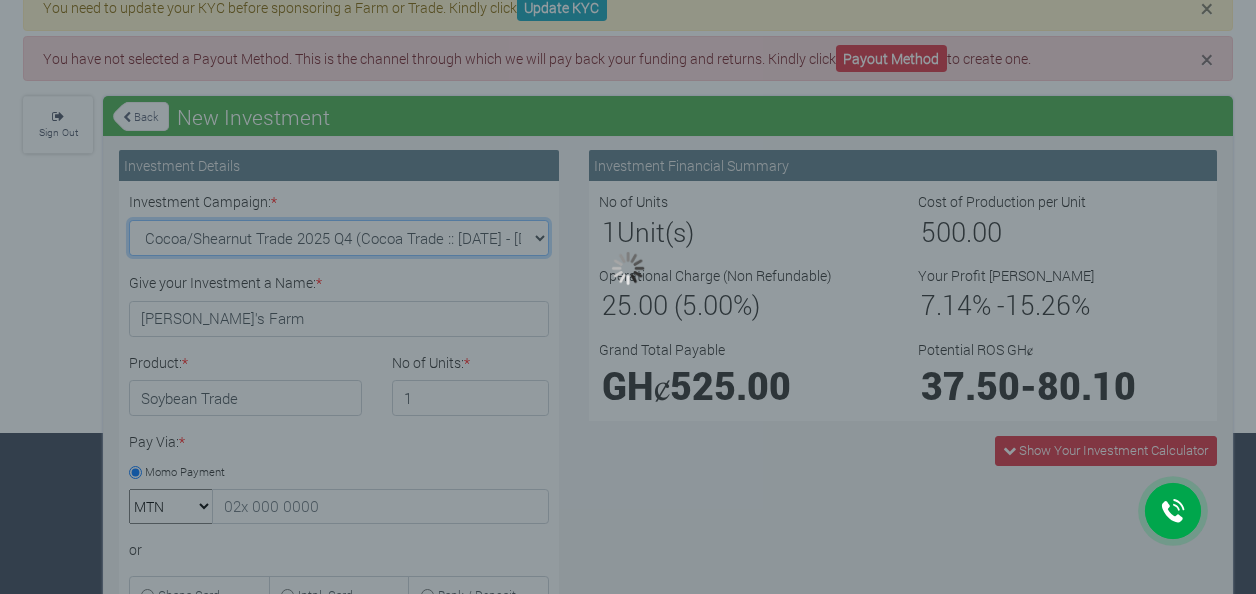 type on "1" 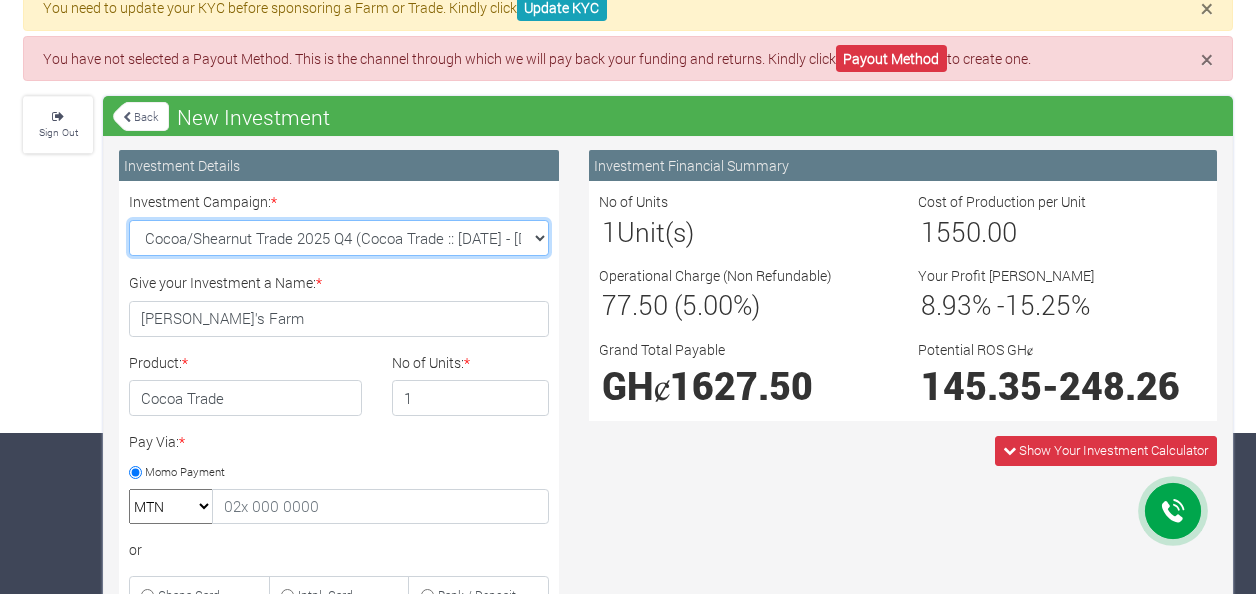 click on "Soybean Trade 2025 Q4 (Soybean Trade :: 01st Oct 2025 - 31st Mar 2026)
Maize Trade 2025 Q4 (Maize Trade :: 01st Oct 2025 - 31st Mar 2026)
Cashew Trade 2025 Q4 (Cashew Trade :: 01st Oct 2025 - 31st Mar 2026)
Machinery Fund (10 Yrs) (Machinery :: 01st Jun 2025 - 01st Jun 2035) Rice Trade 2025 Q4 (Rice Trade :: 01st Oct 2025 - 31st Mar 2026)" at bounding box center (339, 238) 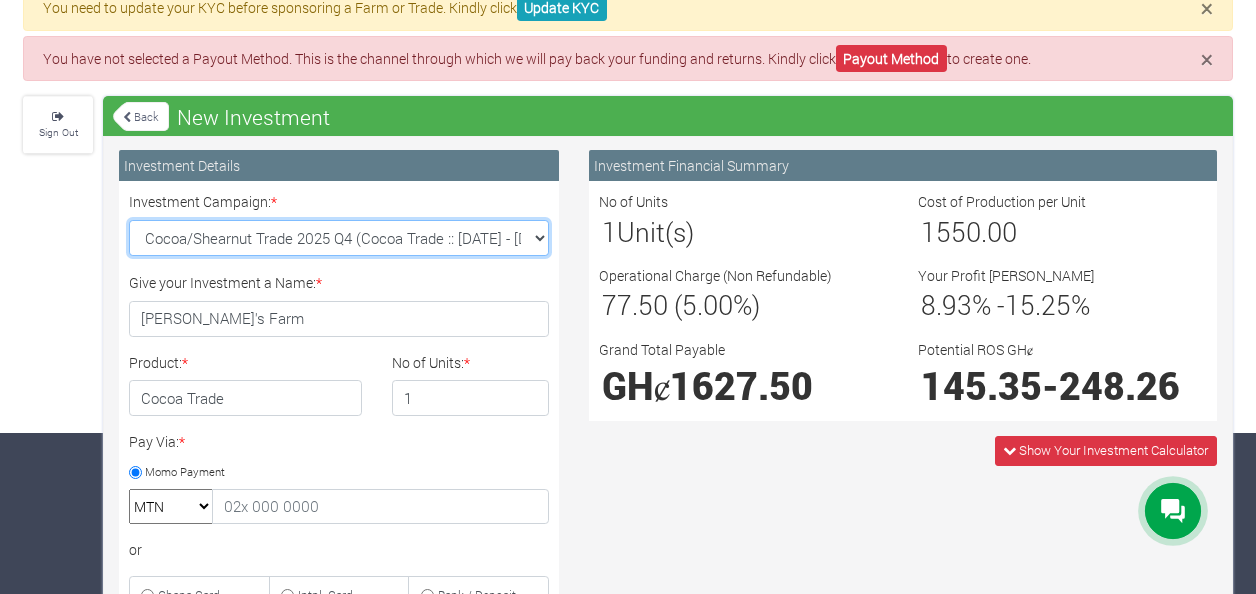 select on "43" 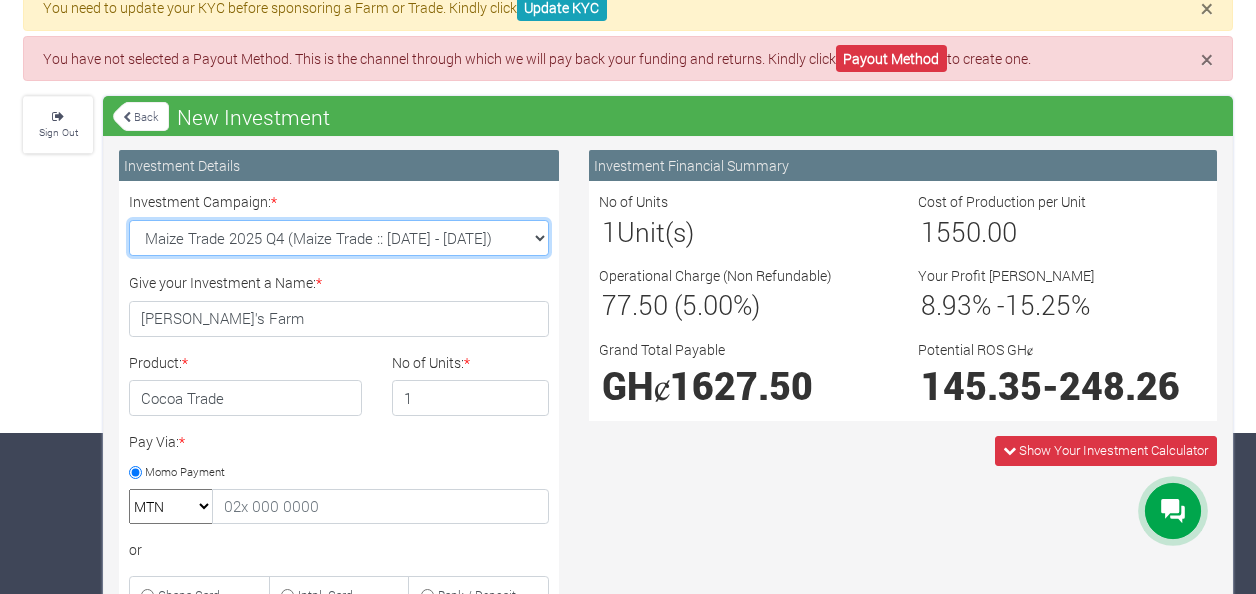 click on "Soybean Trade 2025 Q4 (Soybean Trade :: 01st Oct 2025 - 31st Mar 2026)
Maize Trade 2025 Q4 (Maize Trade :: 01st Oct 2025 - 31st Mar 2026)
Cashew Trade 2025 Q4 (Cashew Trade :: 01st Oct 2025 - 31st Mar 2026)
Machinery Fund (10 Yrs) (Machinery :: 01st Jun 2025 - 01st Jun 2035) Rice Trade 2025 Q4 (Rice Trade :: 01st Oct 2025 - 31st Mar 2026)" at bounding box center [339, 238] 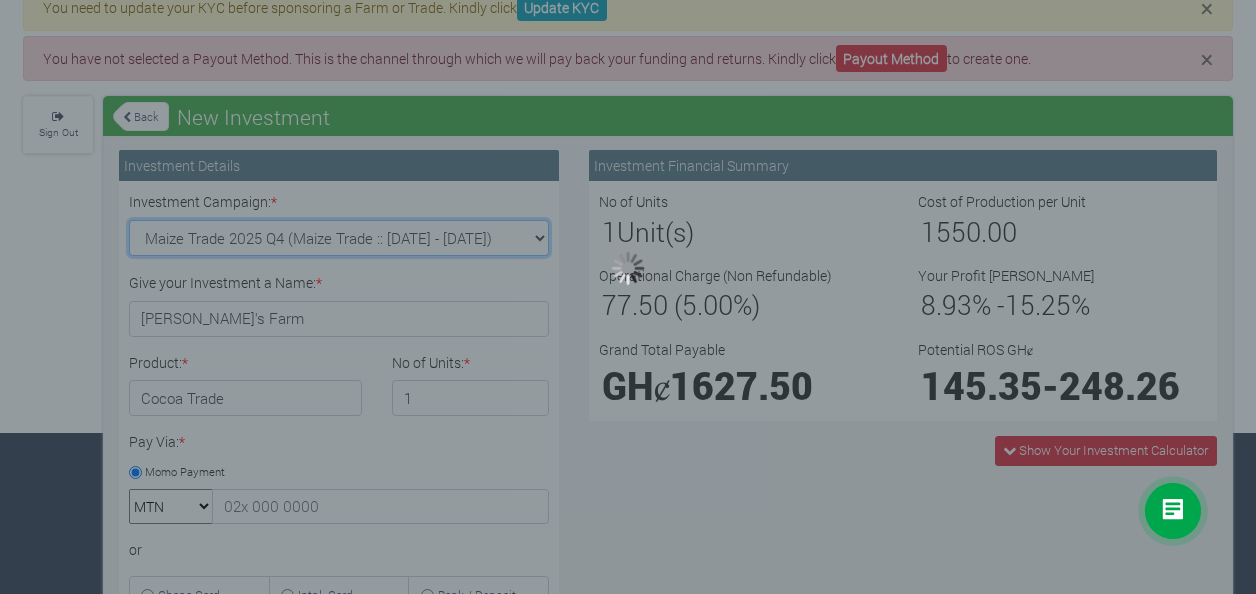 type on "1" 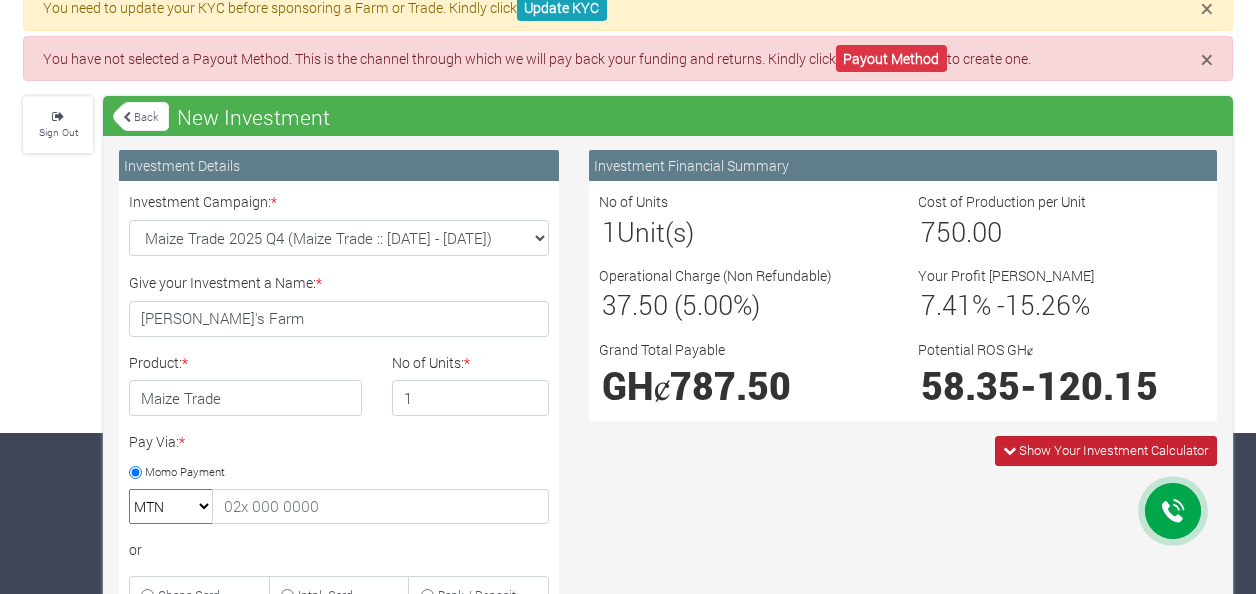 click on "Show Your Investment Calculator" at bounding box center [1113, 450] 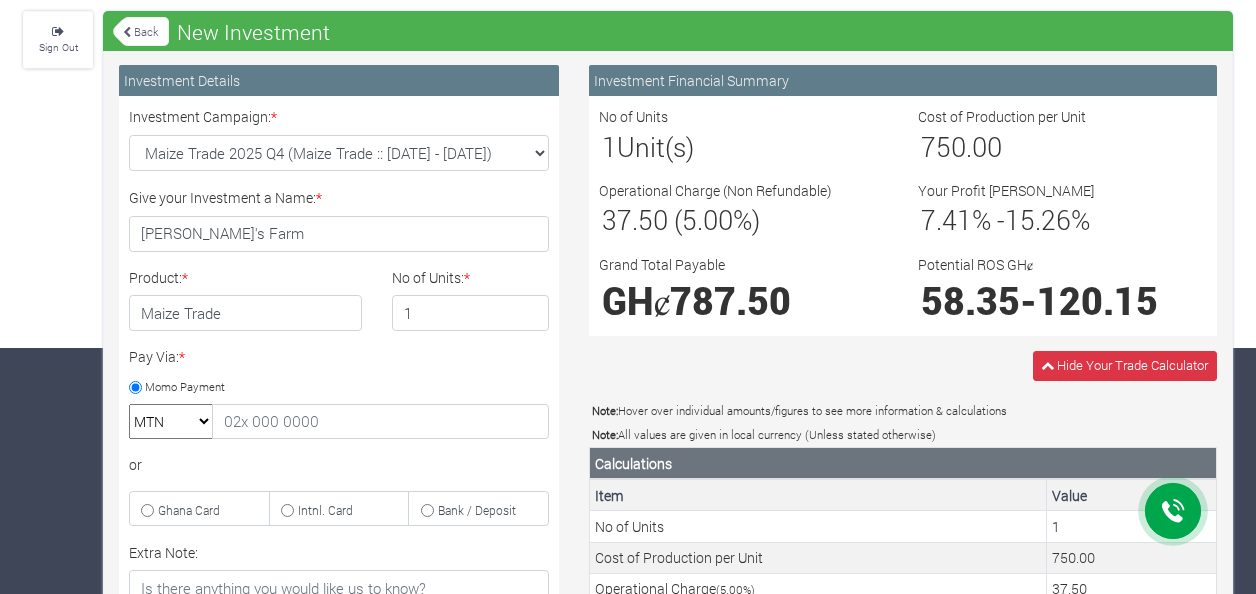 scroll, scrollTop: 192, scrollLeft: 0, axis: vertical 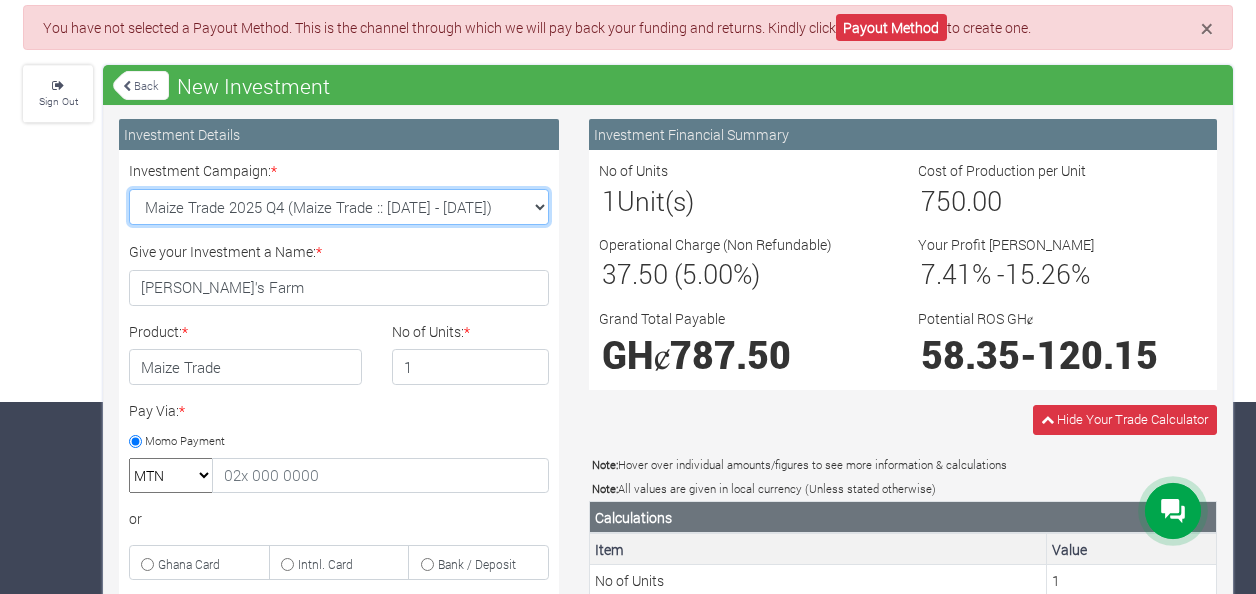 click on "Soybean Trade 2025 Q4 (Soybean Trade :: 01st Oct 2025 - 31st Mar 2026)
Maize Trade 2025 Q4 (Maize Trade :: 01st Oct 2025 - 31st Mar 2026)
Cashew Trade 2025 Q4 (Cashew Trade :: 01st Oct 2025 - 31st Mar 2026)
Machinery Fund (10 Yrs) (Machinery :: 01st Jun 2025 - 01st Jun 2035) Rice Trade 2025 Q4 (Rice Trade :: 01st Oct 2025 - 31st Mar 2026)" at bounding box center (339, 207) 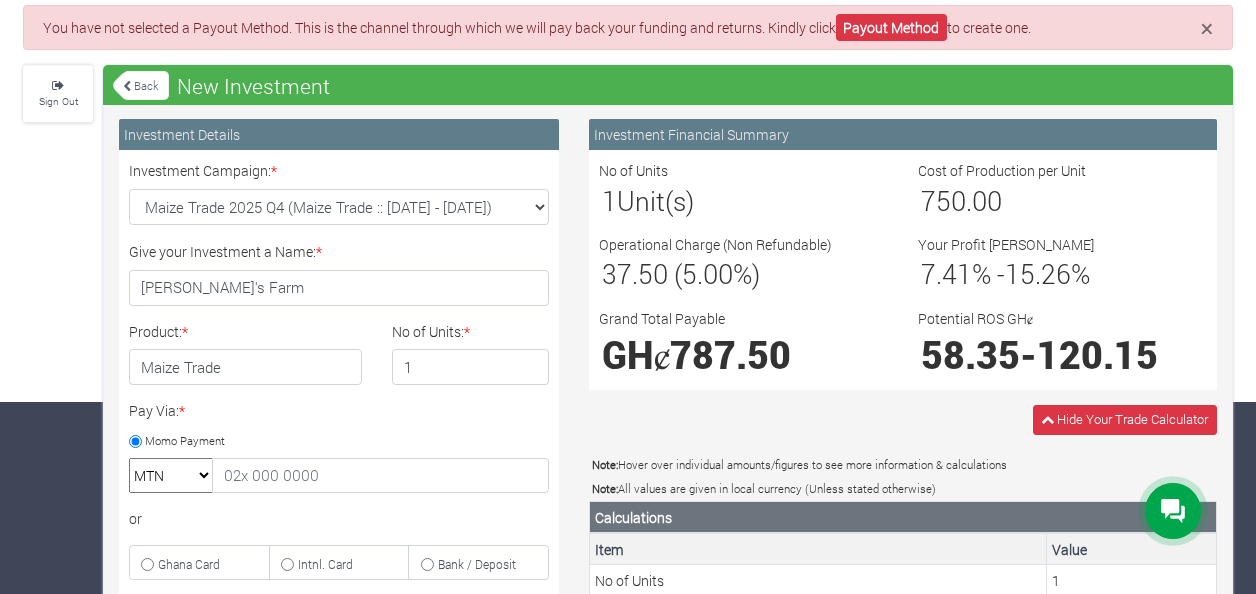 click on "Hide Your Trade Calculator" at bounding box center [903, 419] 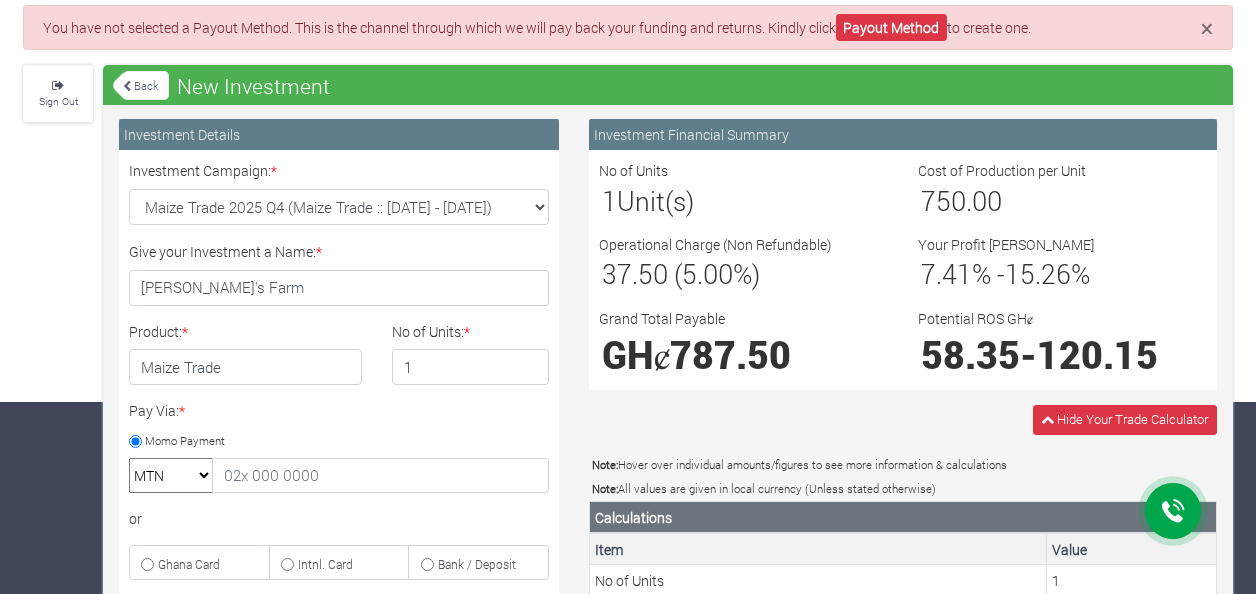 click on "58.35" at bounding box center (970, 354) 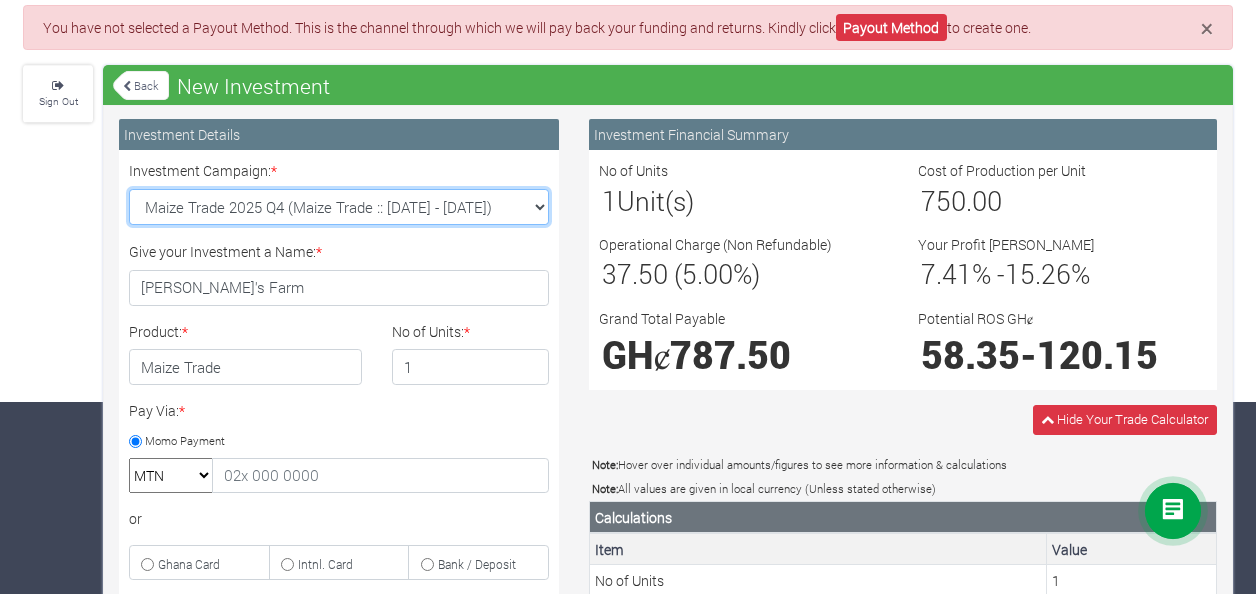 click on "Soybean Trade 2025 Q4 (Soybean Trade :: 01st Oct 2025 - 31st Mar 2026)
Maize Trade 2025 Q4 (Maize Trade :: 01st Oct 2025 - 31st Mar 2026)
Cashew Trade 2025 Q4 (Cashew Trade :: 01st Oct 2025 - 31st Mar 2026)
Machinery Fund (10 Yrs) (Machinery :: 01st Jun 2025 - 01st Jun 2035) Rice Trade 2025 Q4 (Rice Trade :: 01st Oct 2025 - 31st Mar 2026)" at bounding box center [339, 207] 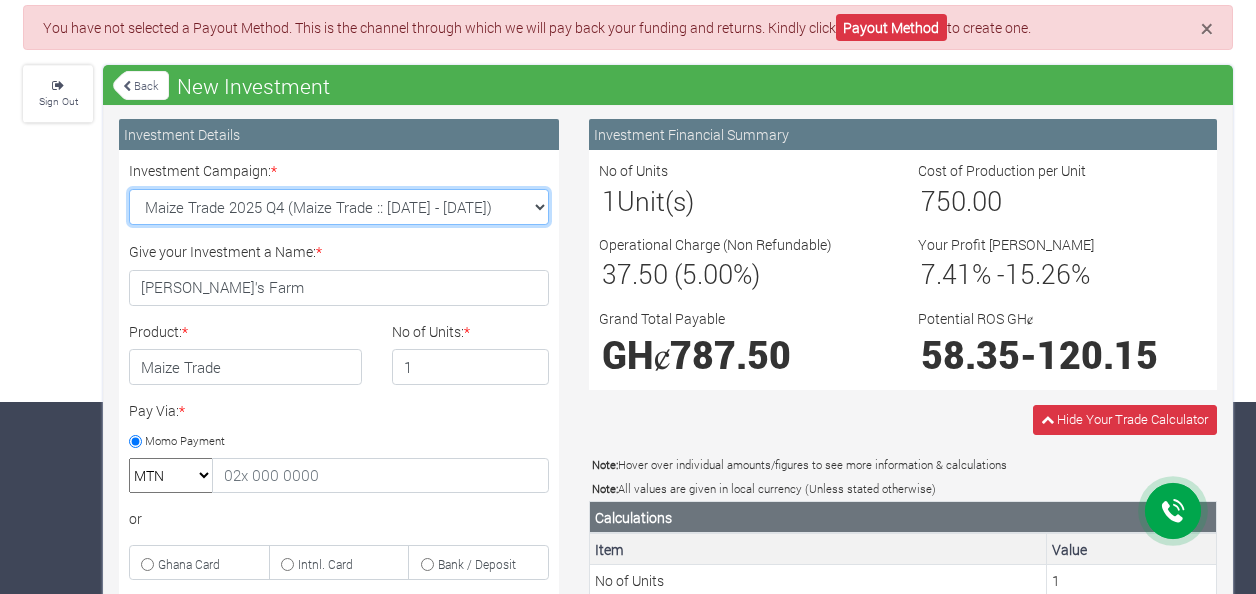 select on "44" 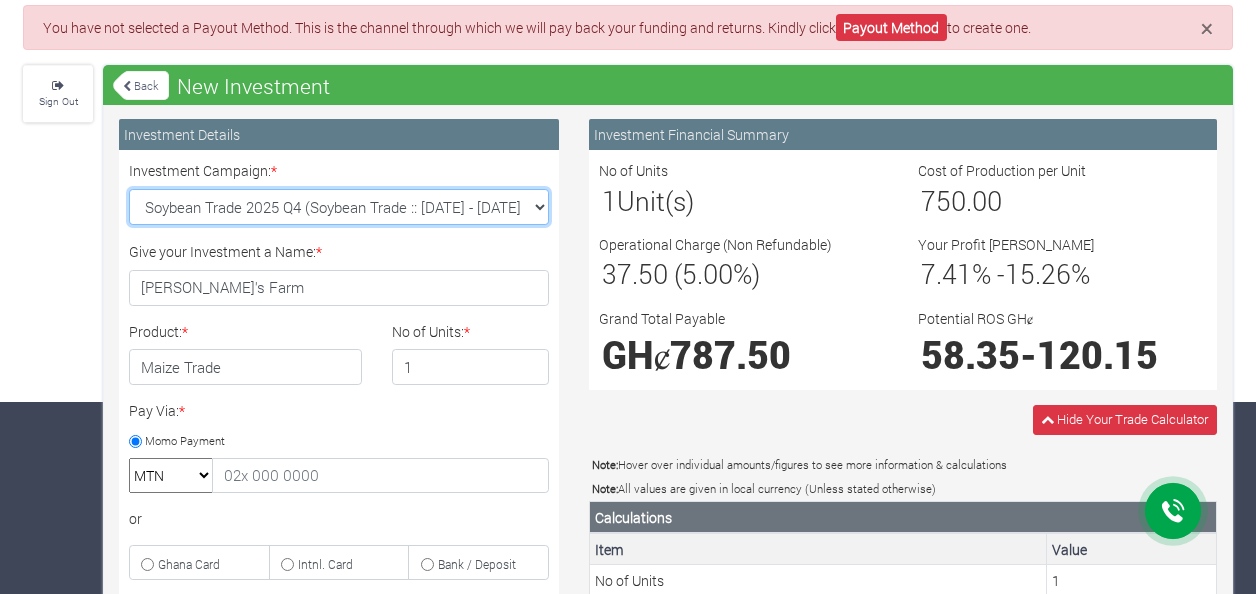 click on "Soybean Trade 2025 Q4 (Soybean Trade :: 01st Oct 2025 - 31st Mar 2026)
Maize Trade 2025 Q4 (Maize Trade :: 01st Oct 2025 - 31st Mar 2026)
Cashew Trade 2025 Q4 (Cashew Trade :: 01st Oct 2025 - 31st Mar 2026)
Machinery Fund (10 Yrs) (Machinery :: 01st Jun 2025 - 01st Jun 2035) Rice Trade 2025 Q4 (Rice Trade :: 01st Oct 2025 - 31st Mar 2026)" at bounding box center [339, 207] 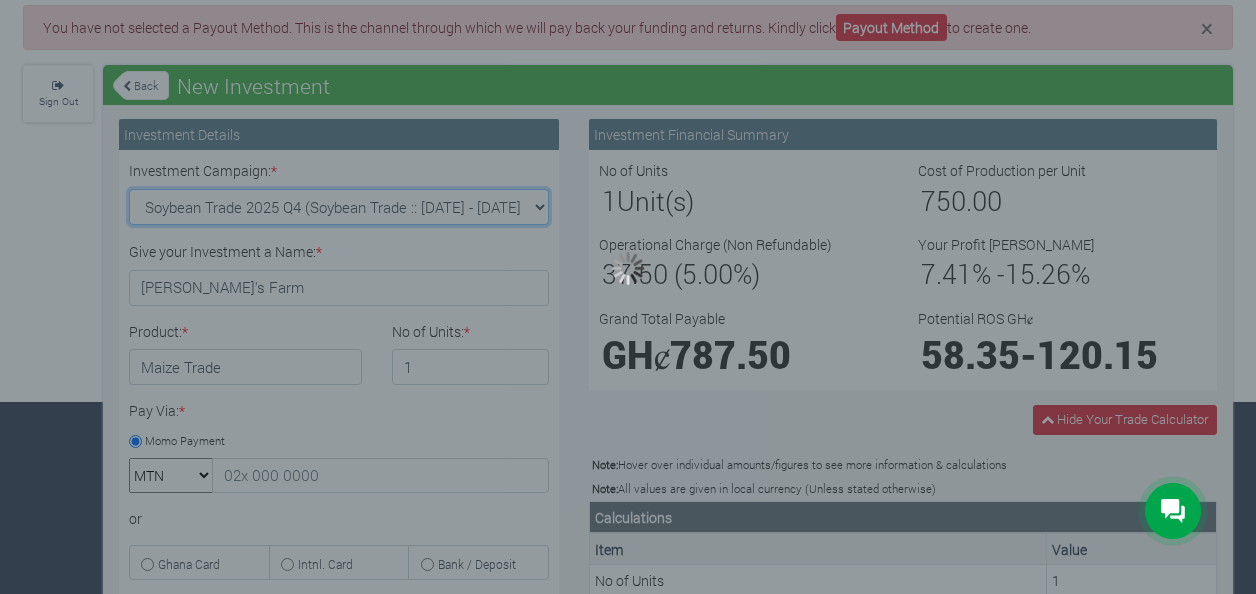 type on "1" 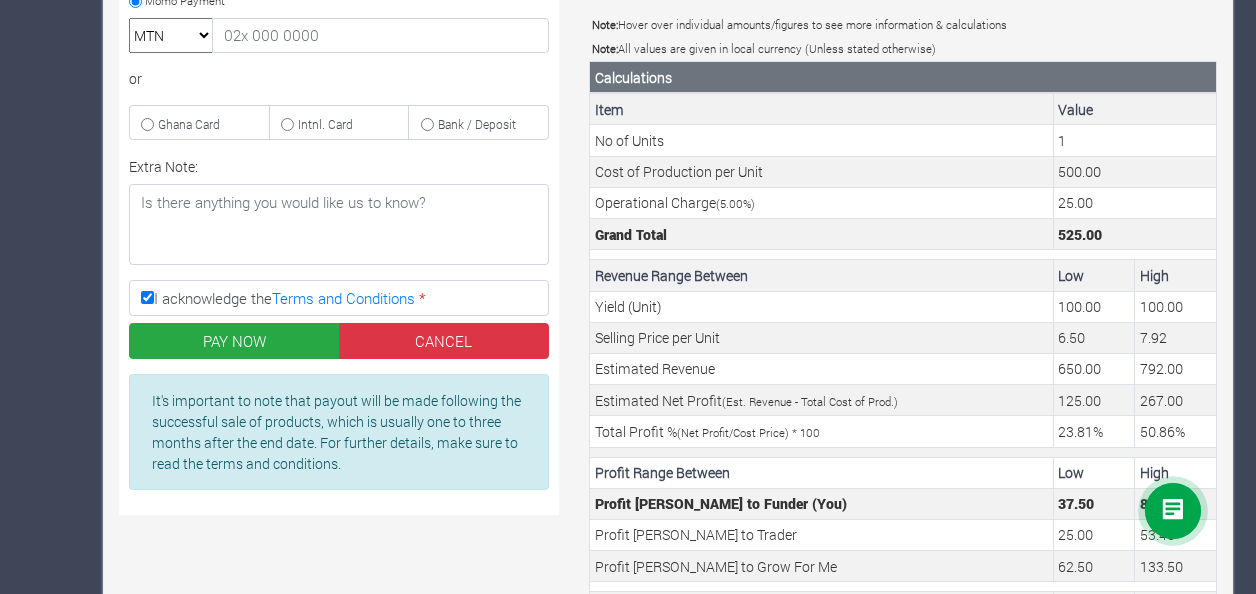 scroll, scrollTop: 620, scrollLeft: 0, axis: vertical 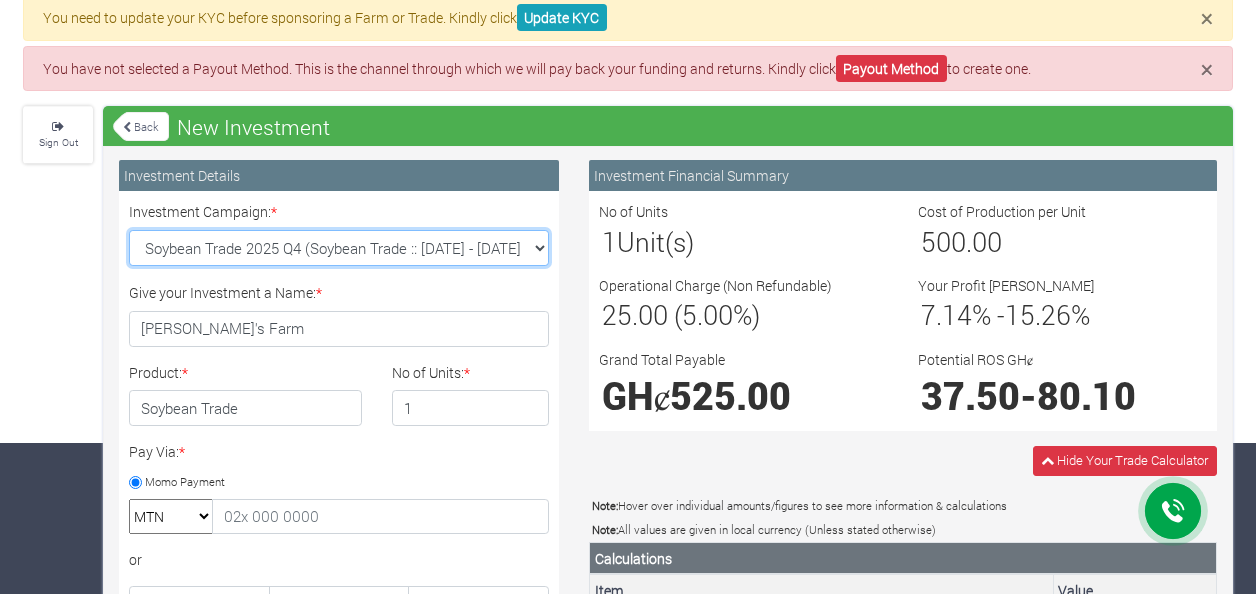 click on "Soybean Trade 2025 Q4 (Soybean Trade :: 01st Oct 2025 - 31st Mar 2026)
Maize Trade 2025 Q4 (Maize Trade :: 01st Oct 2025 - 31st Mar 2026)
Cashew Trade 2025 Q4 (Cashew Trade :: 01st Oct 2025 - 31st Mar 2026)
Machinery Fund (10 Yrs) (Machinery :: 01st Jun 2025 - 01st Jun 2035) Rice Trade 2025 Q4 (Rice Trade :: 01st Oct 2025 - 31st Mar 2026)" at bounding box center [339, 248] 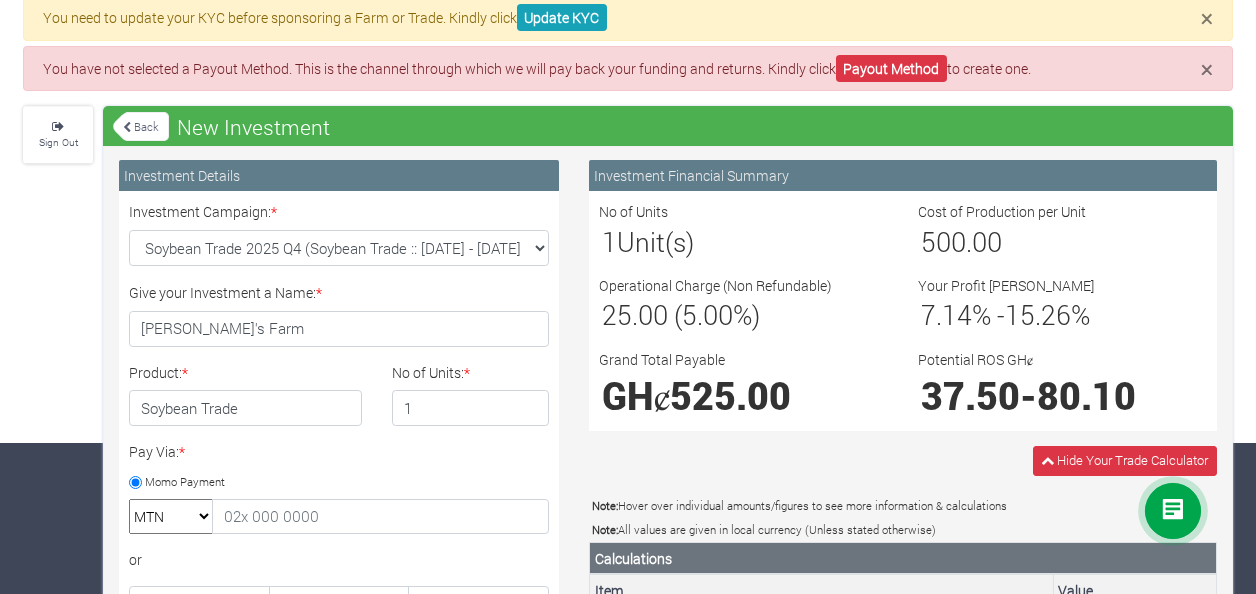 click on "×
A confirmation has been sent to the email you provided. Kindly check your email inbox or spam and click on the confirm link.
×
You need to update your KYC before sponsoring a Farm or Trade. Kindly click  Update KYC
×
You have not selected a Payout Method. This is the channel through which we will pay back your funding and returns. Kindly click  Payout Method  to create one.
Sign Out
Back" at bounding box center [628, 574] 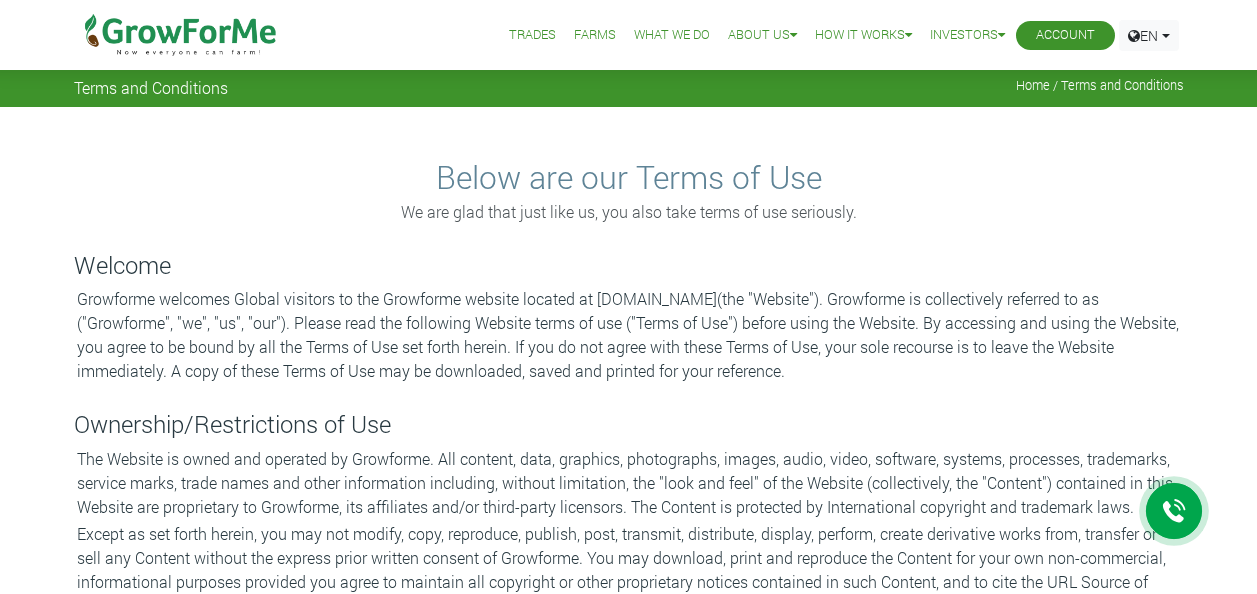 scroll, scrollTop: 0, scrollLeft: 0, axis: both 